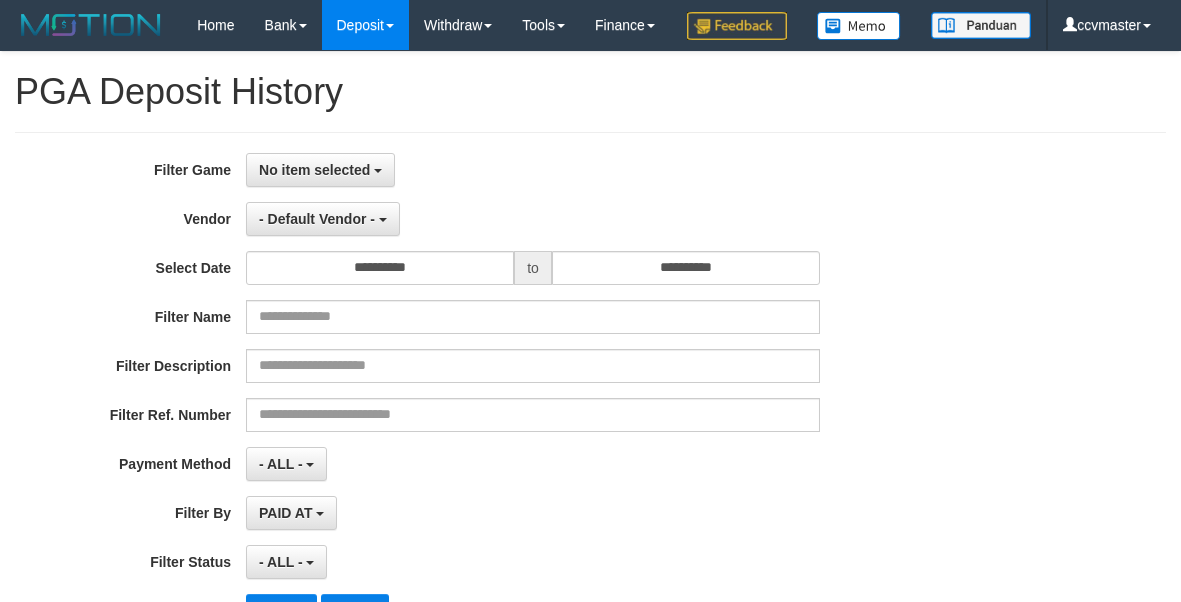 select on "****" 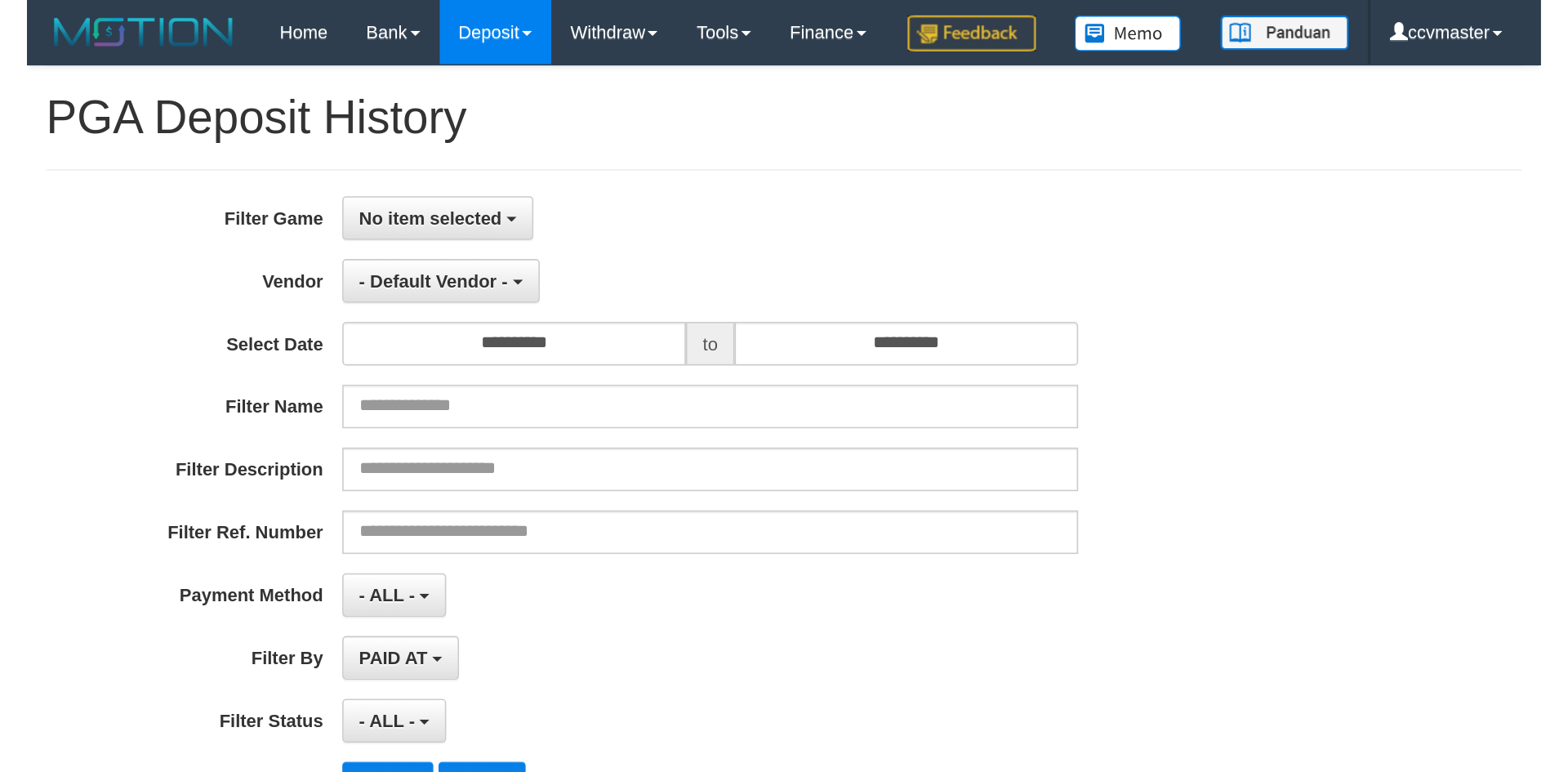 scroll, scrollTop: 0, scrollLeft: 0, axis: both 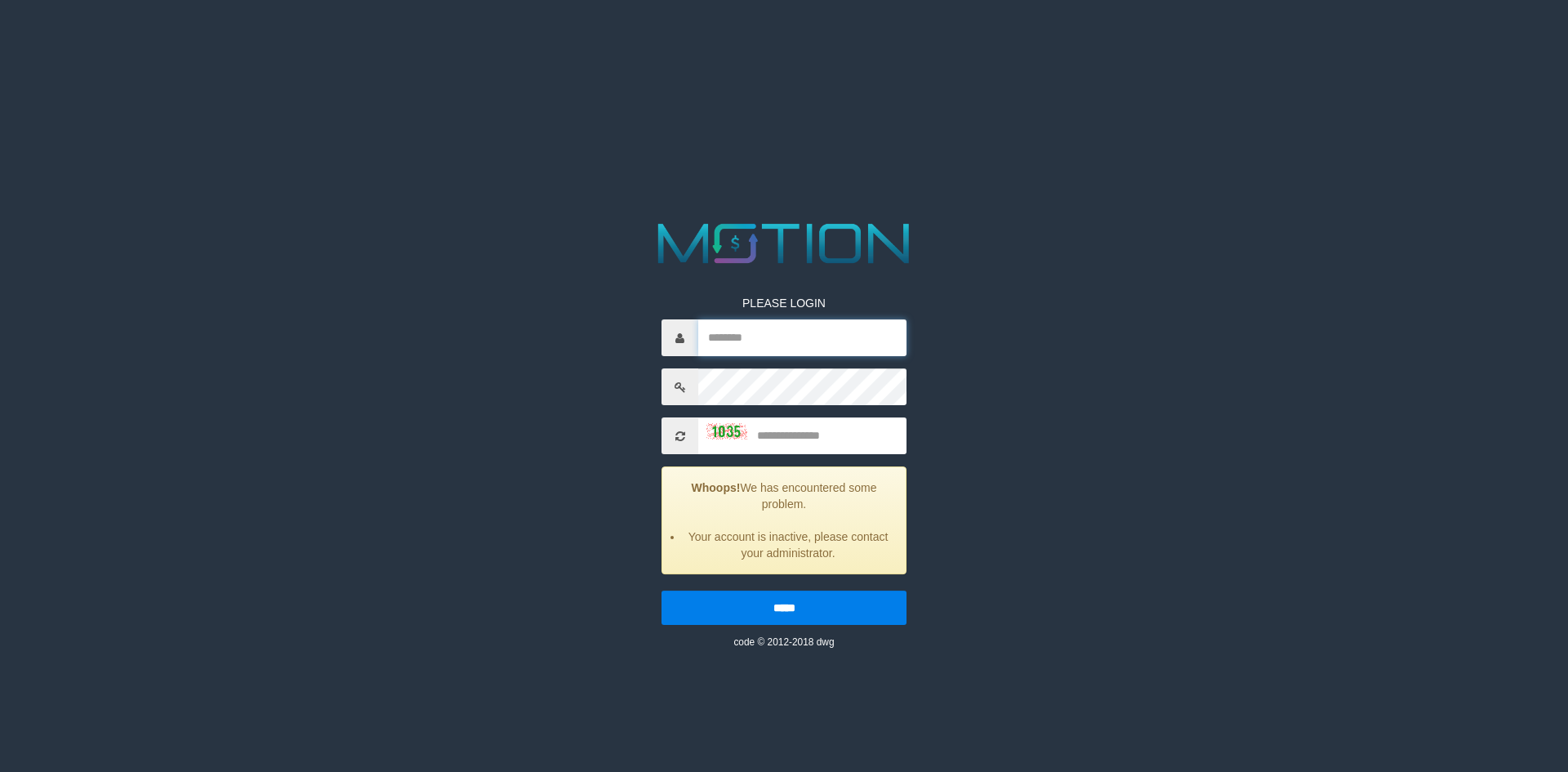 type on "*********" 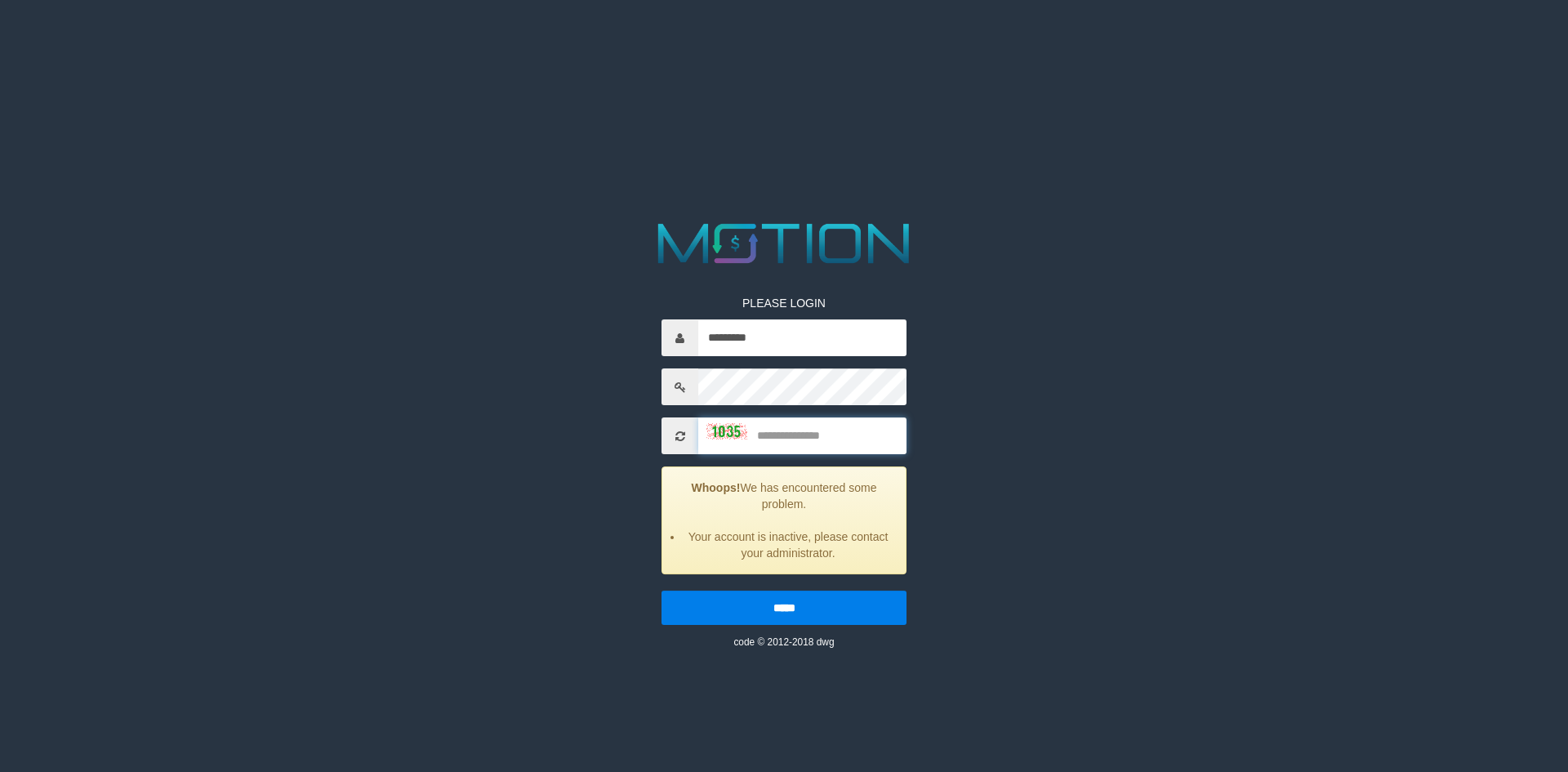 click at bounding box center [802, 435] 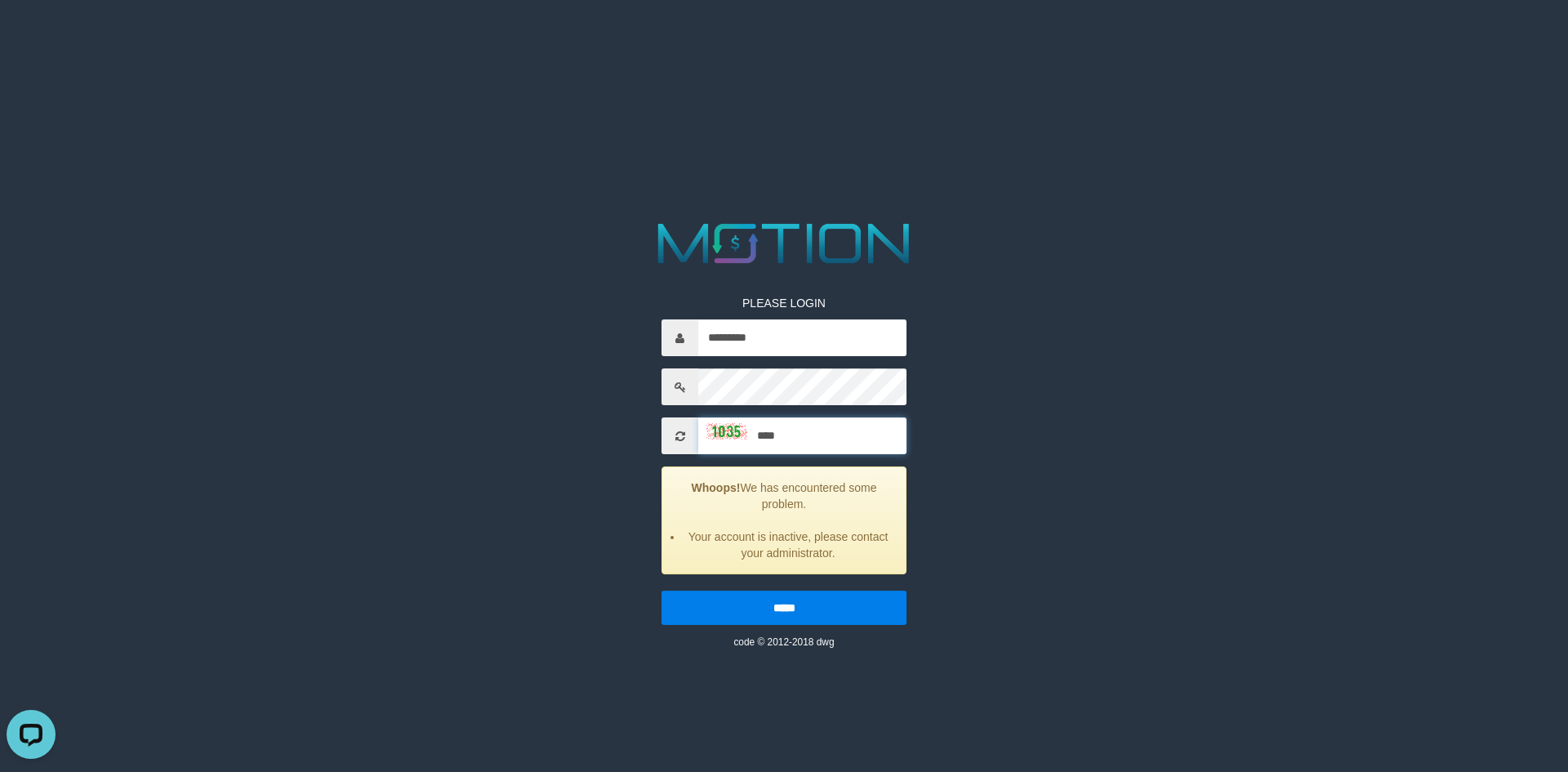 scroll, scrollTop: 0, scrollLeft: 0, axis: both 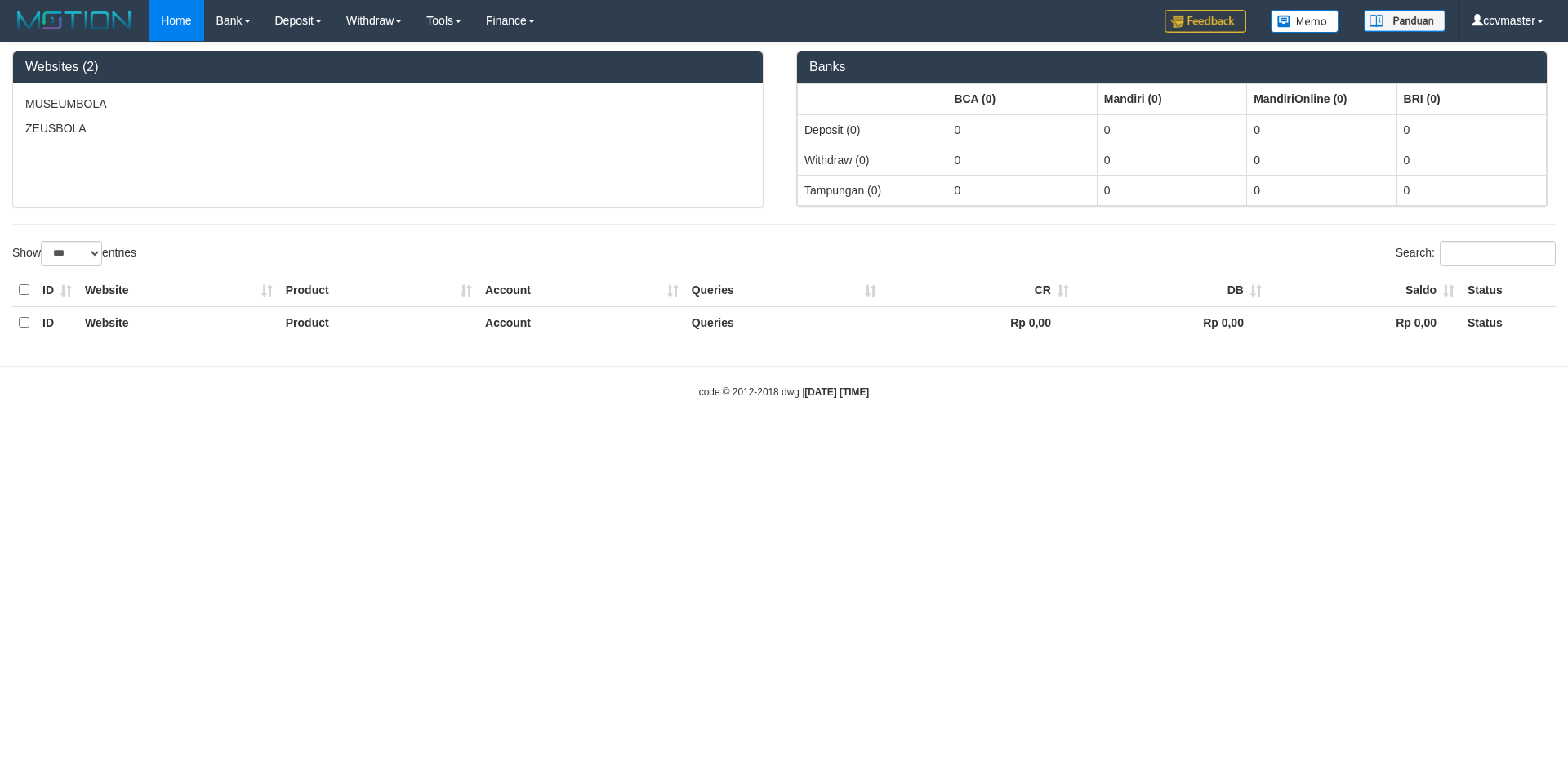 select on "***" 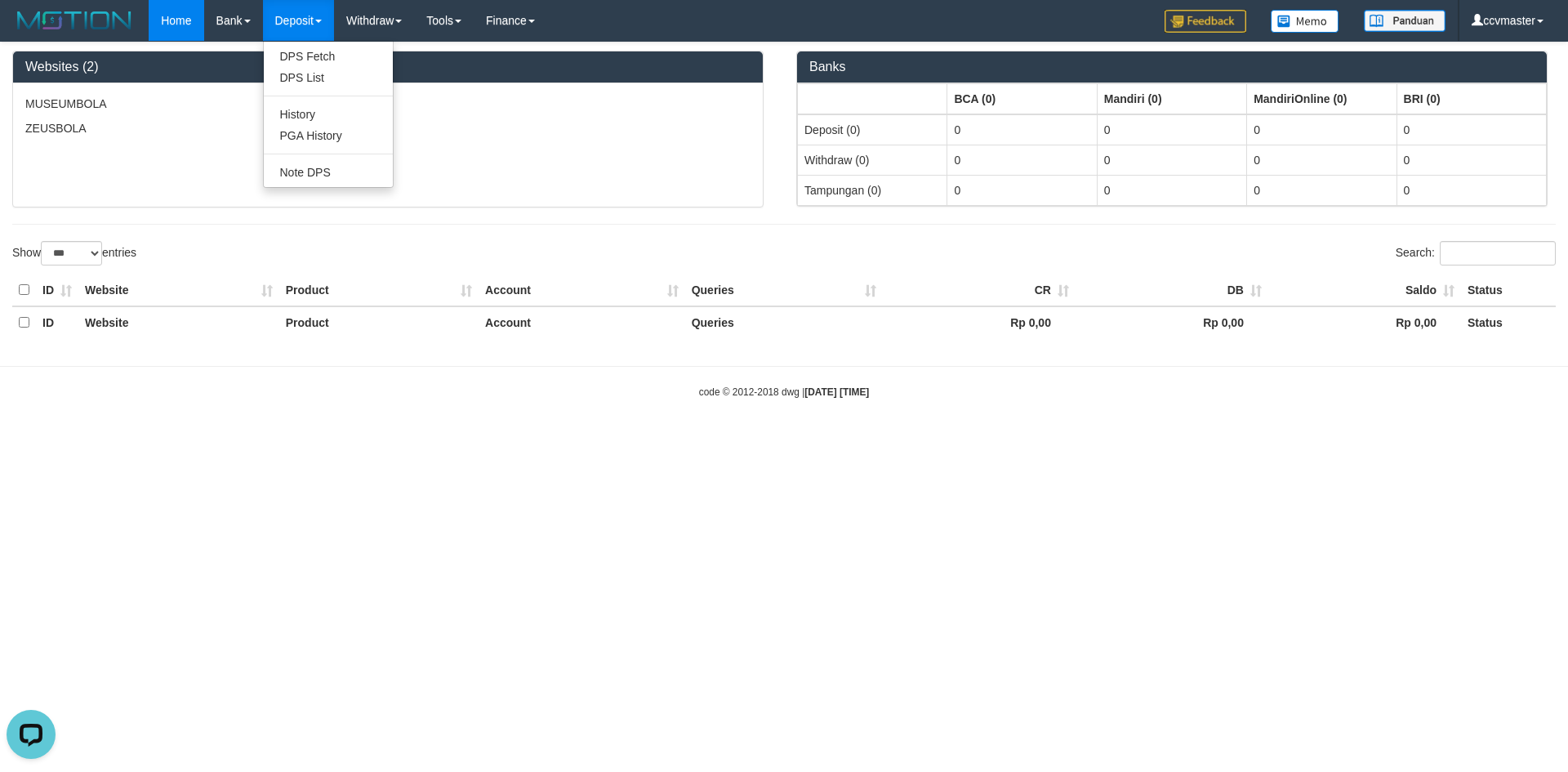 scroll, scrollTop: 0, scrollLeft: 0, axis: both 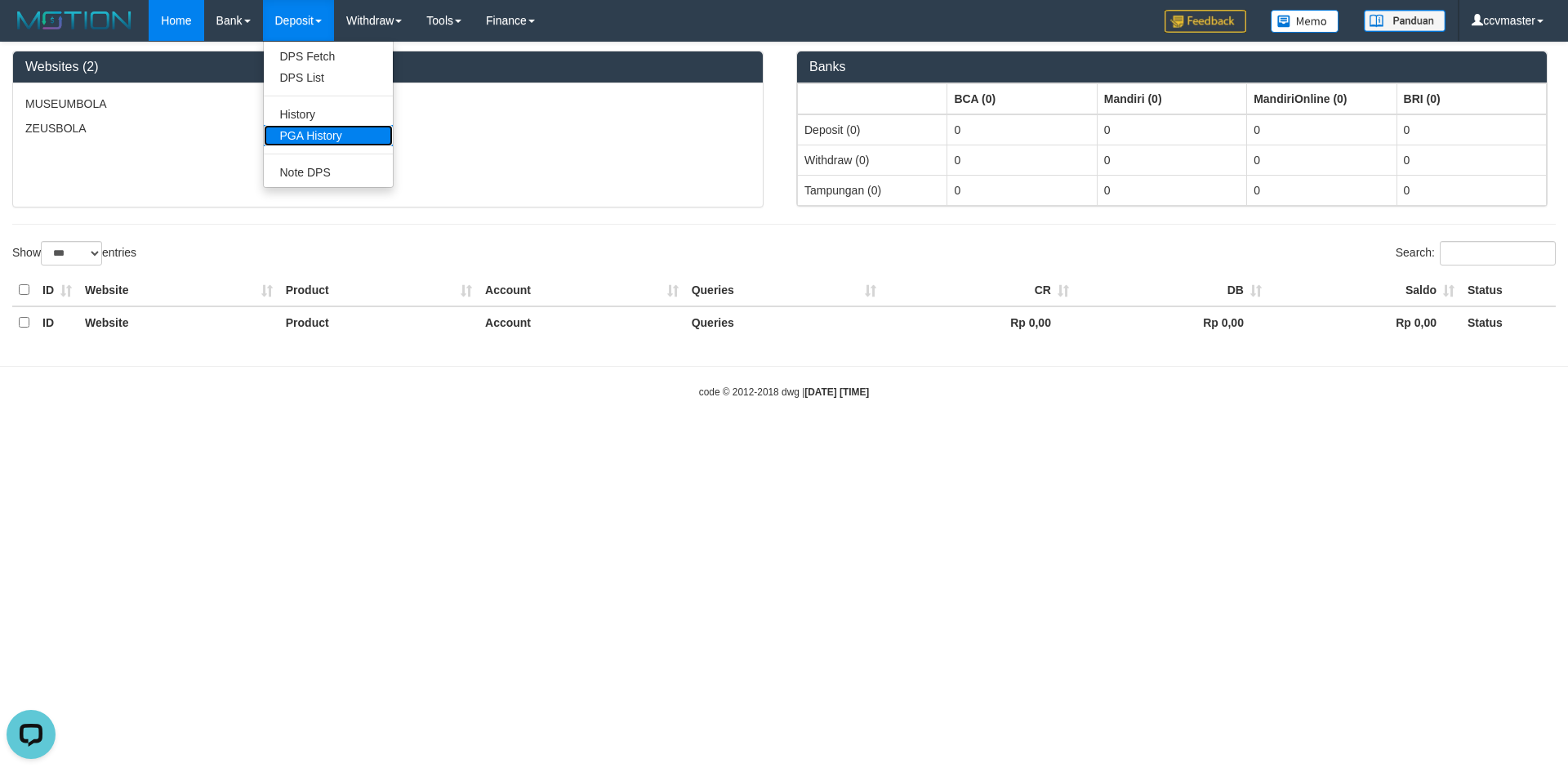 click on "PGA History" at bounding box center [328, 136] 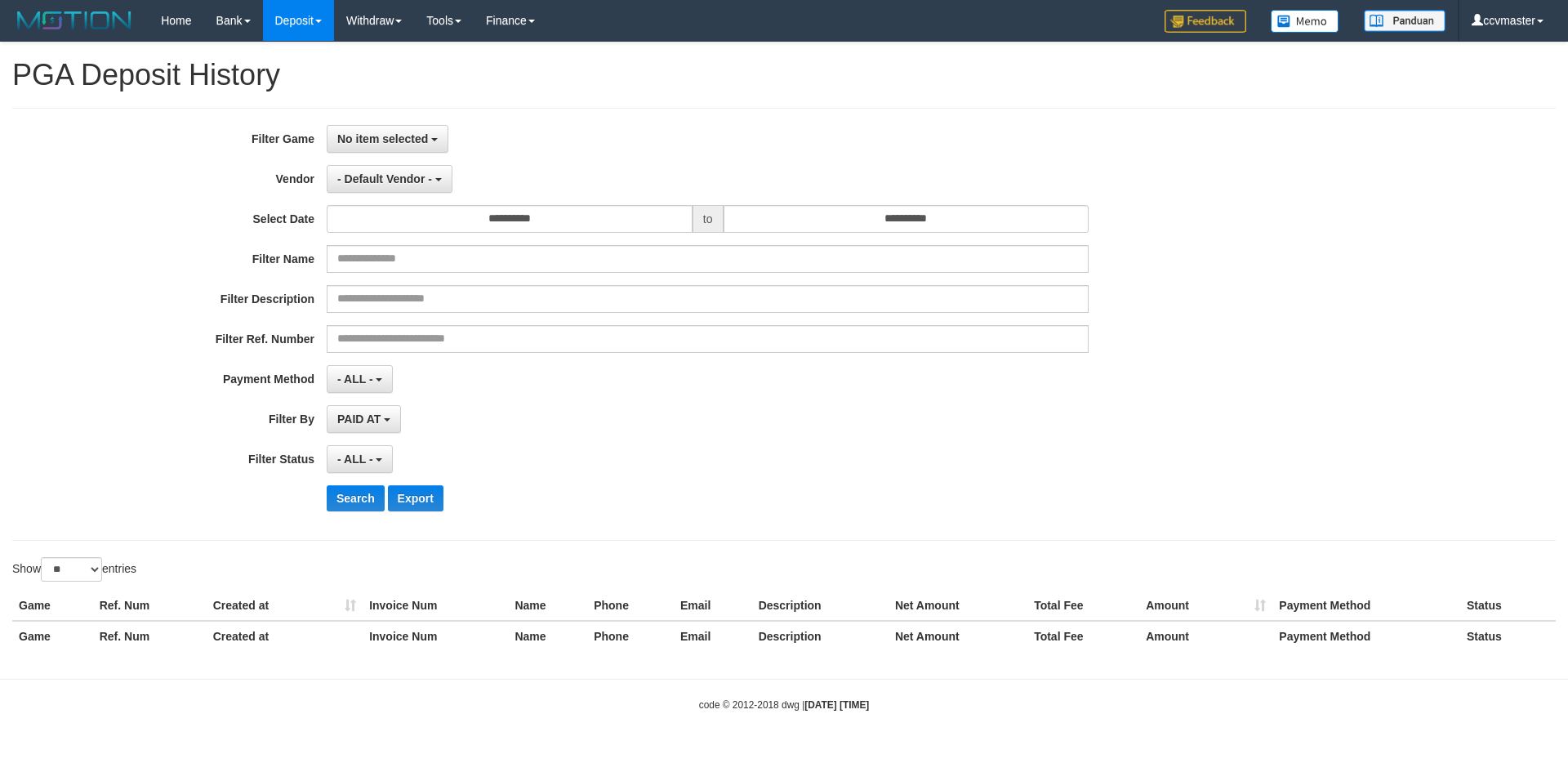 select 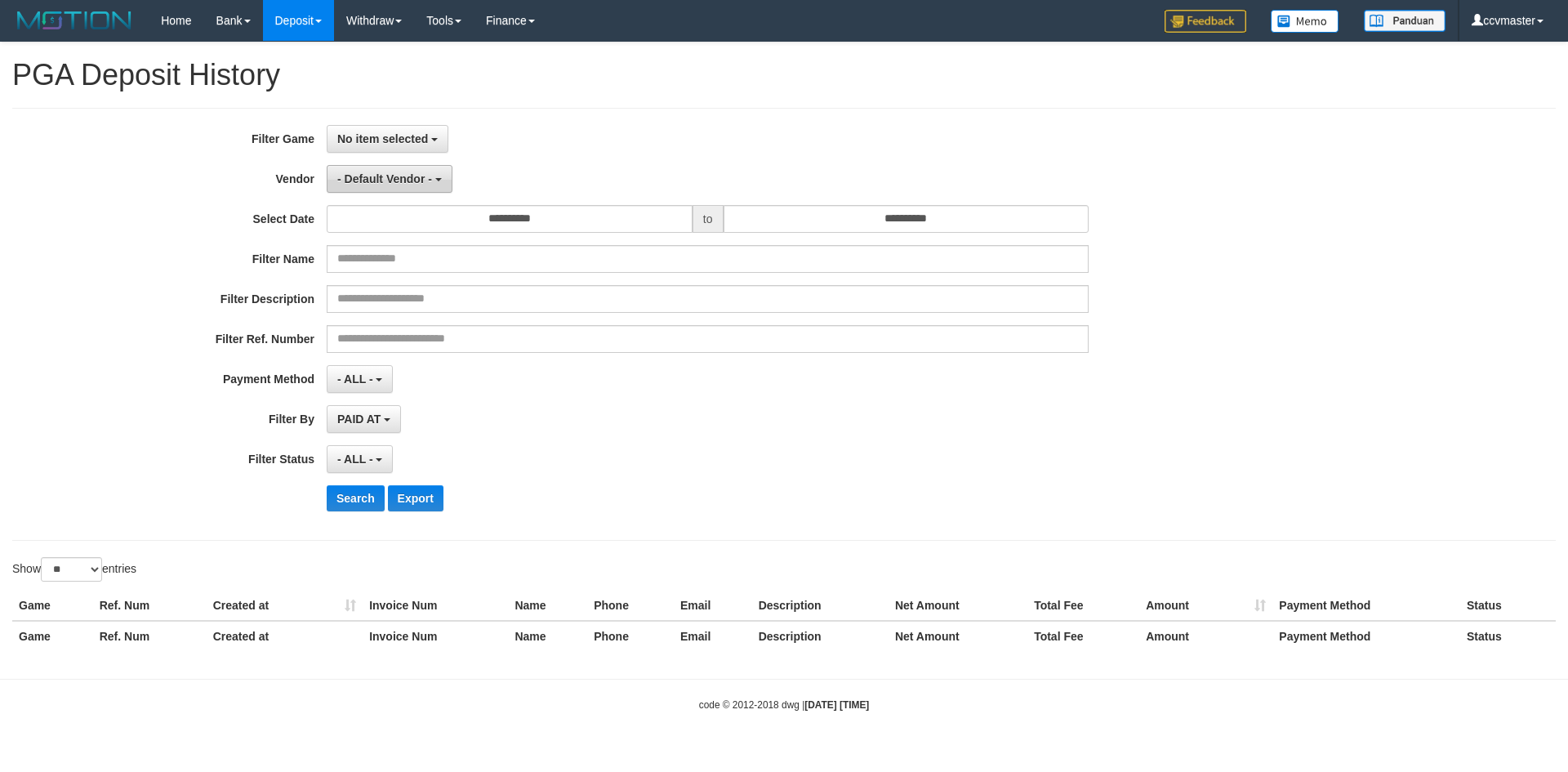 click on "- Default Vendor -" at bounding box center [390, 179] 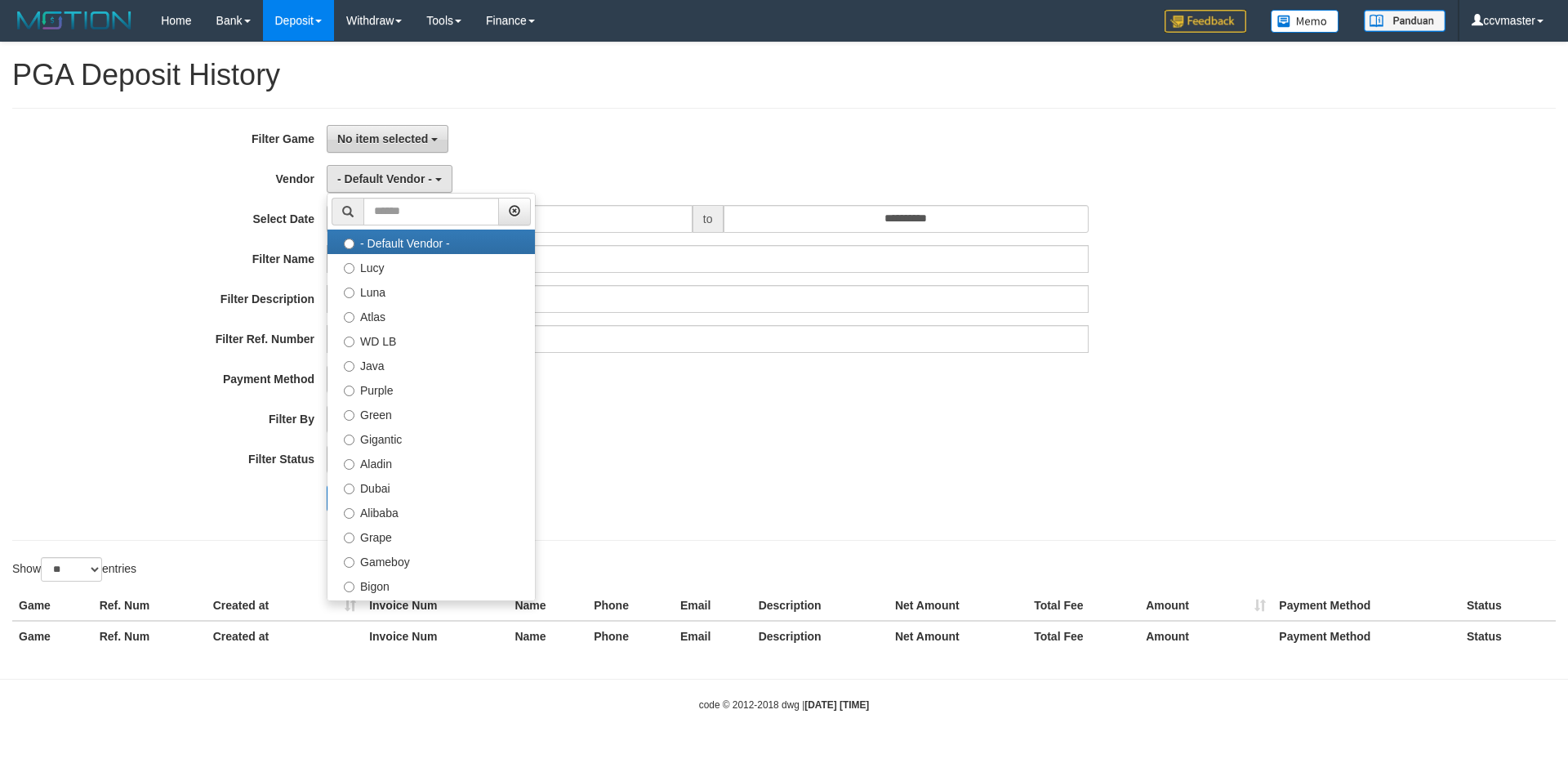 click on "No item selected" at bounding box center [387, 139] 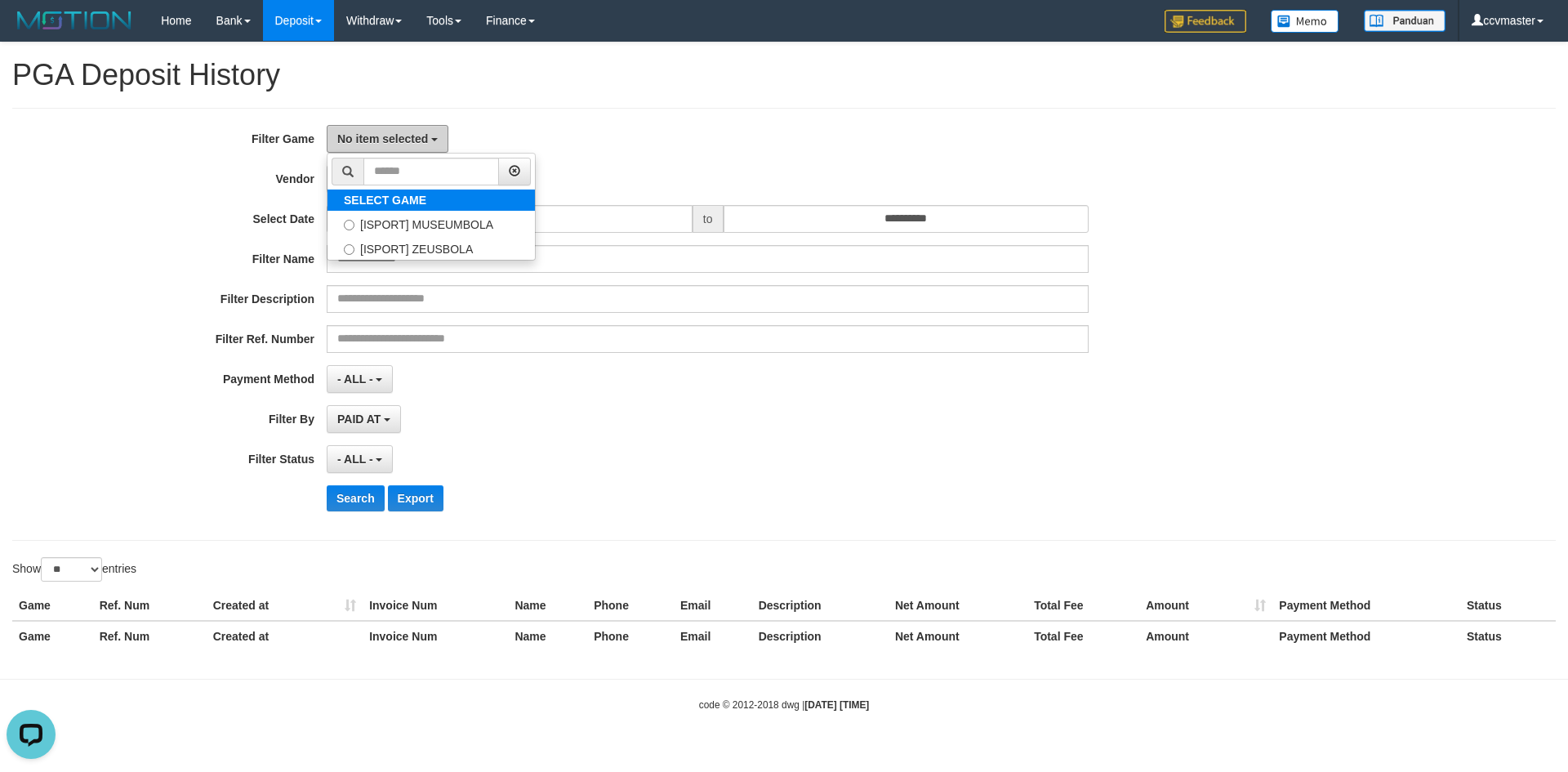 scroll, scrollTop: 0, scrollLeft: 0, axis: both 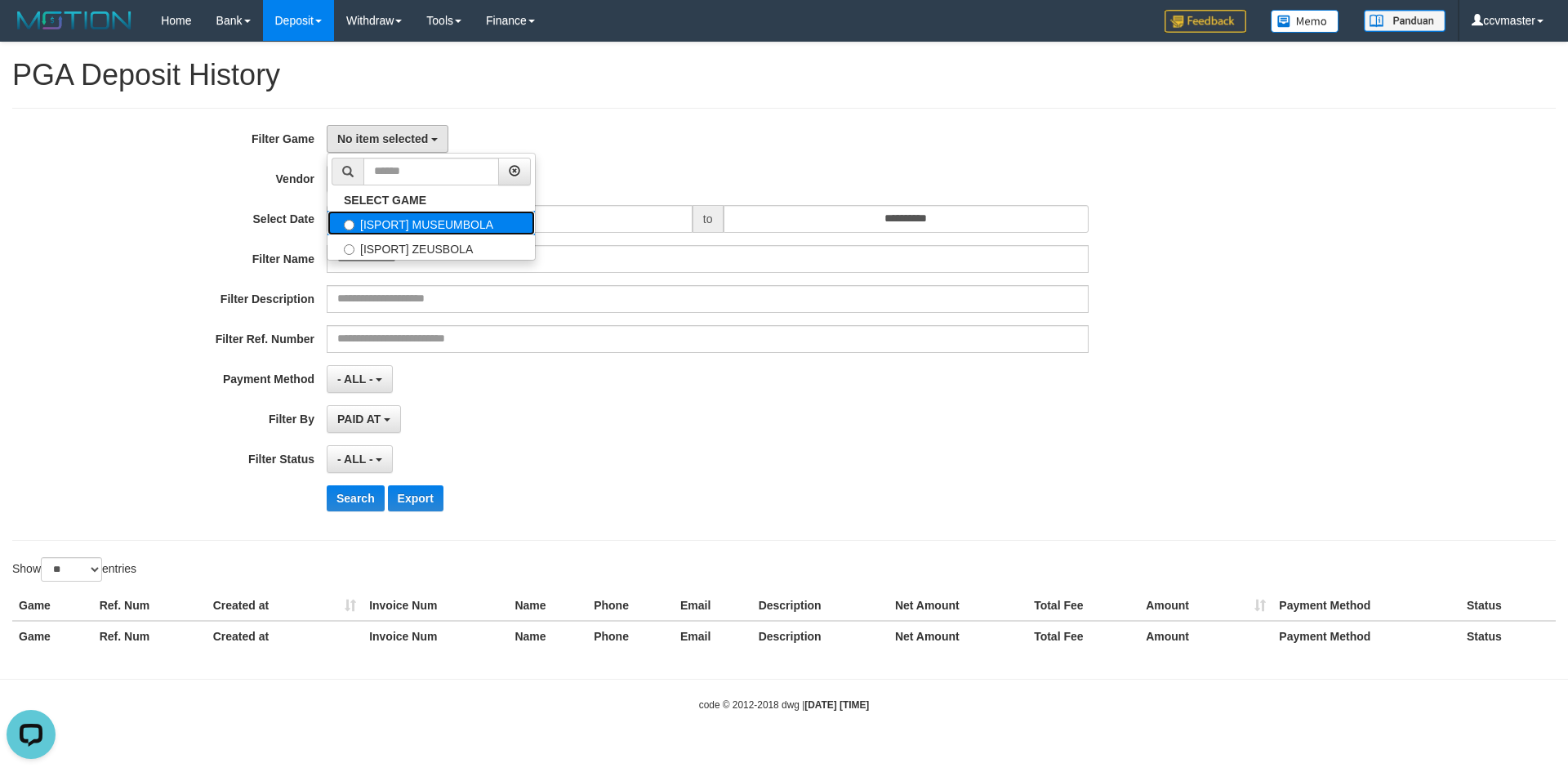 click on "[ISPORT] MUSEUMBOLA" at bounding box center (431, 223) 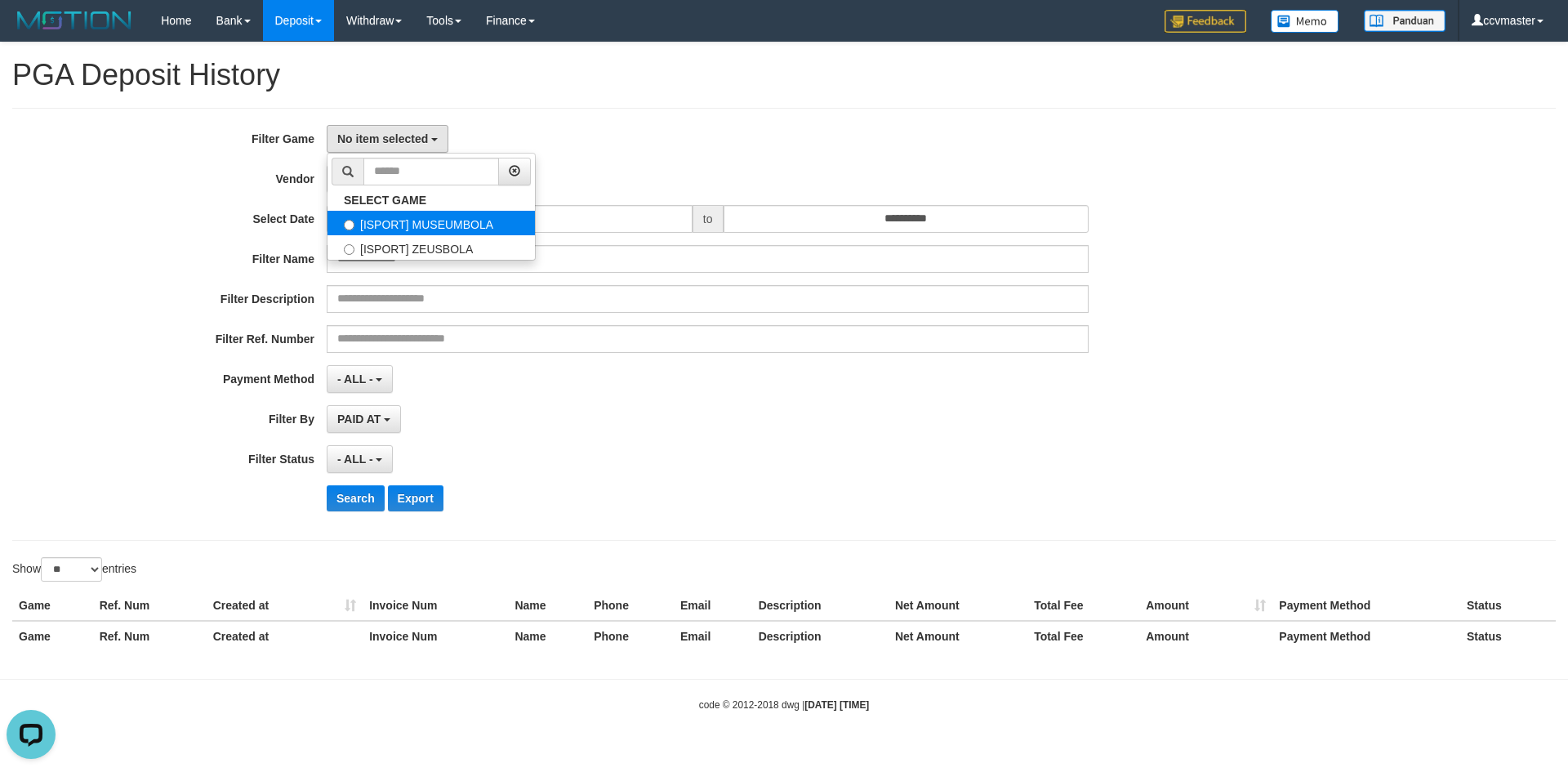 select on "****" 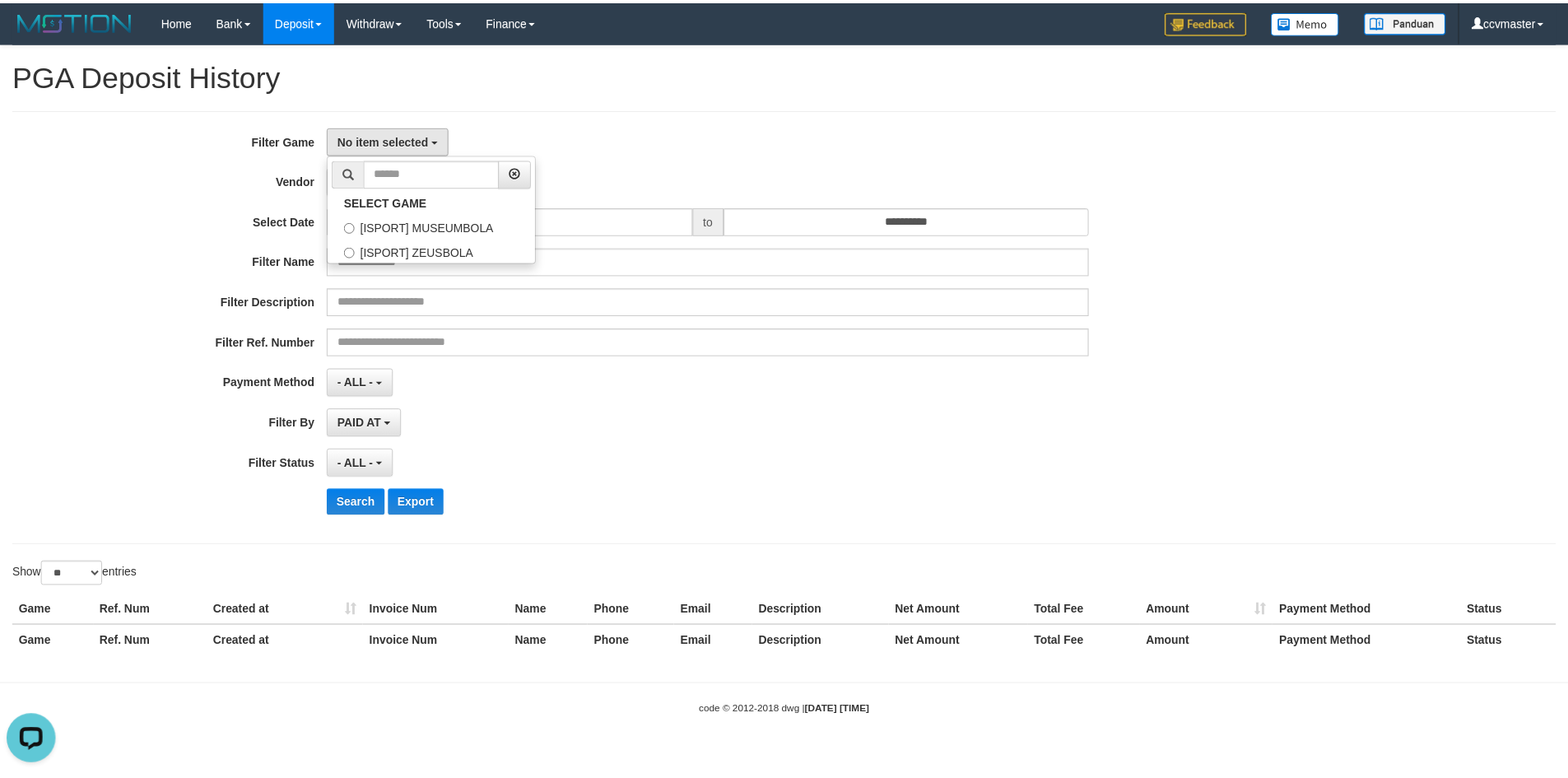 scroll, scrollTop: 15, scrollLeft: 0, axis: vertical 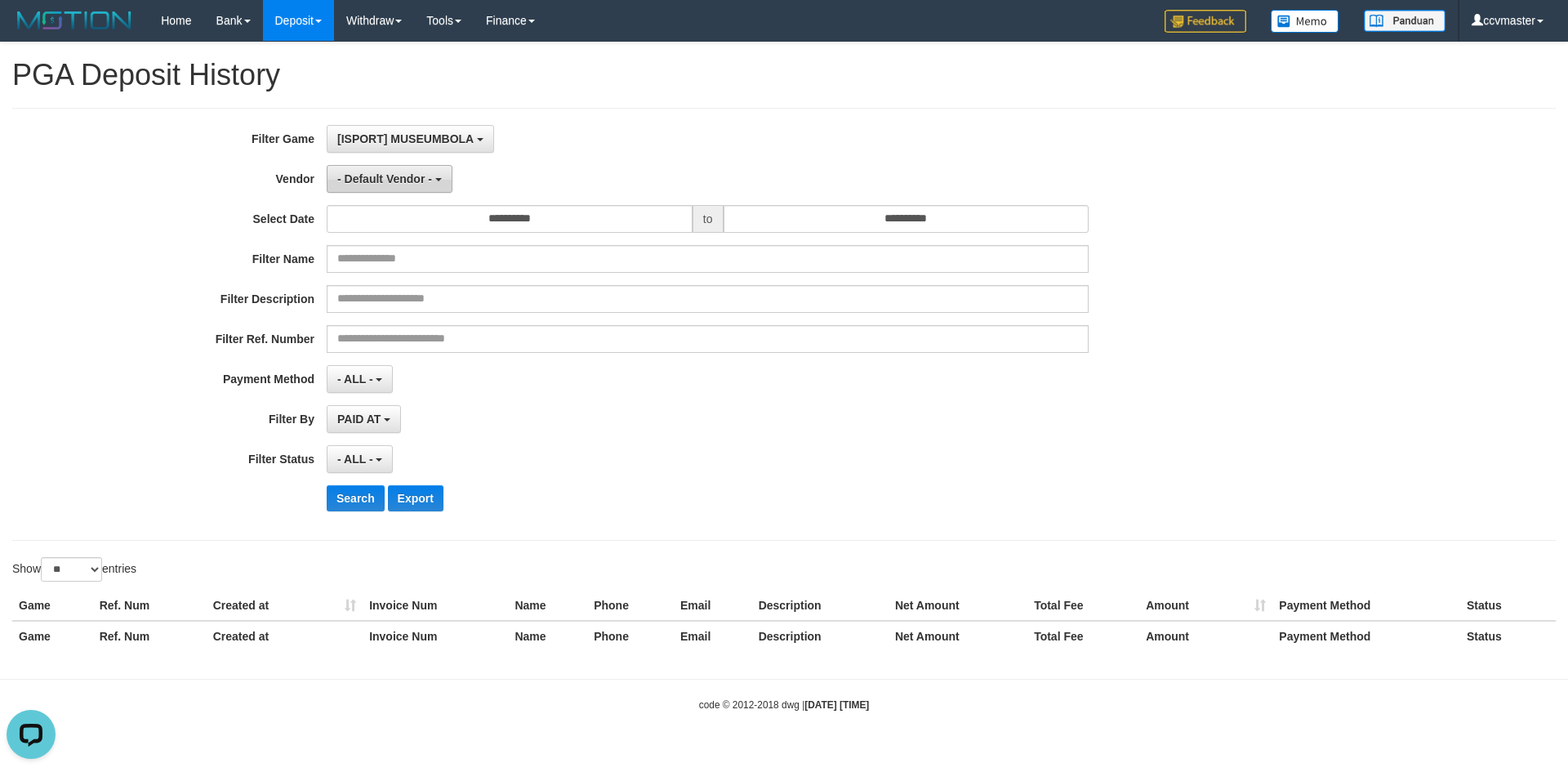 click on "- Default Vendor -" at bounding box center (385, 179) 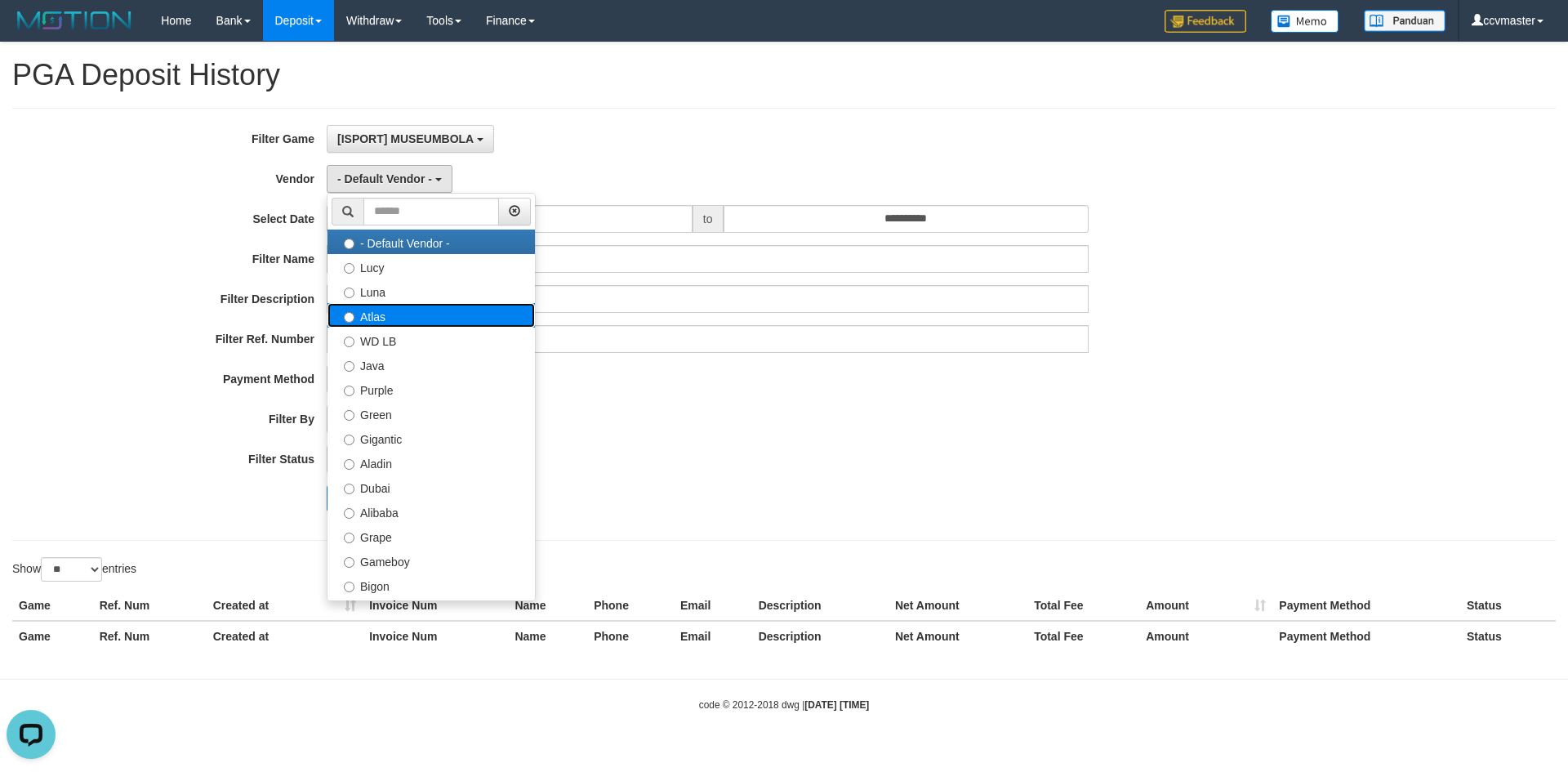 click on "Atlas" at bounding box center [431, 315] 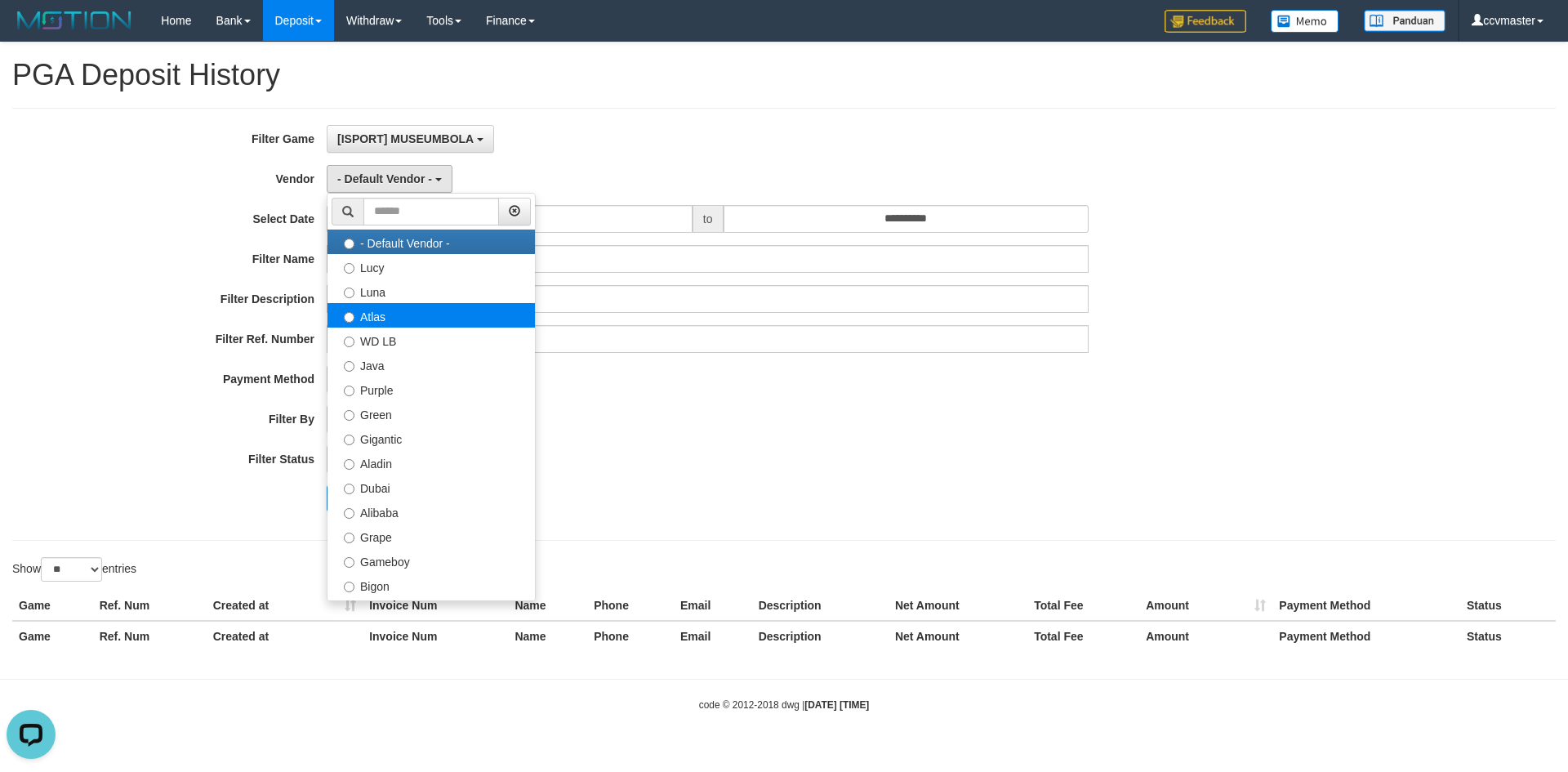 select on "**********" 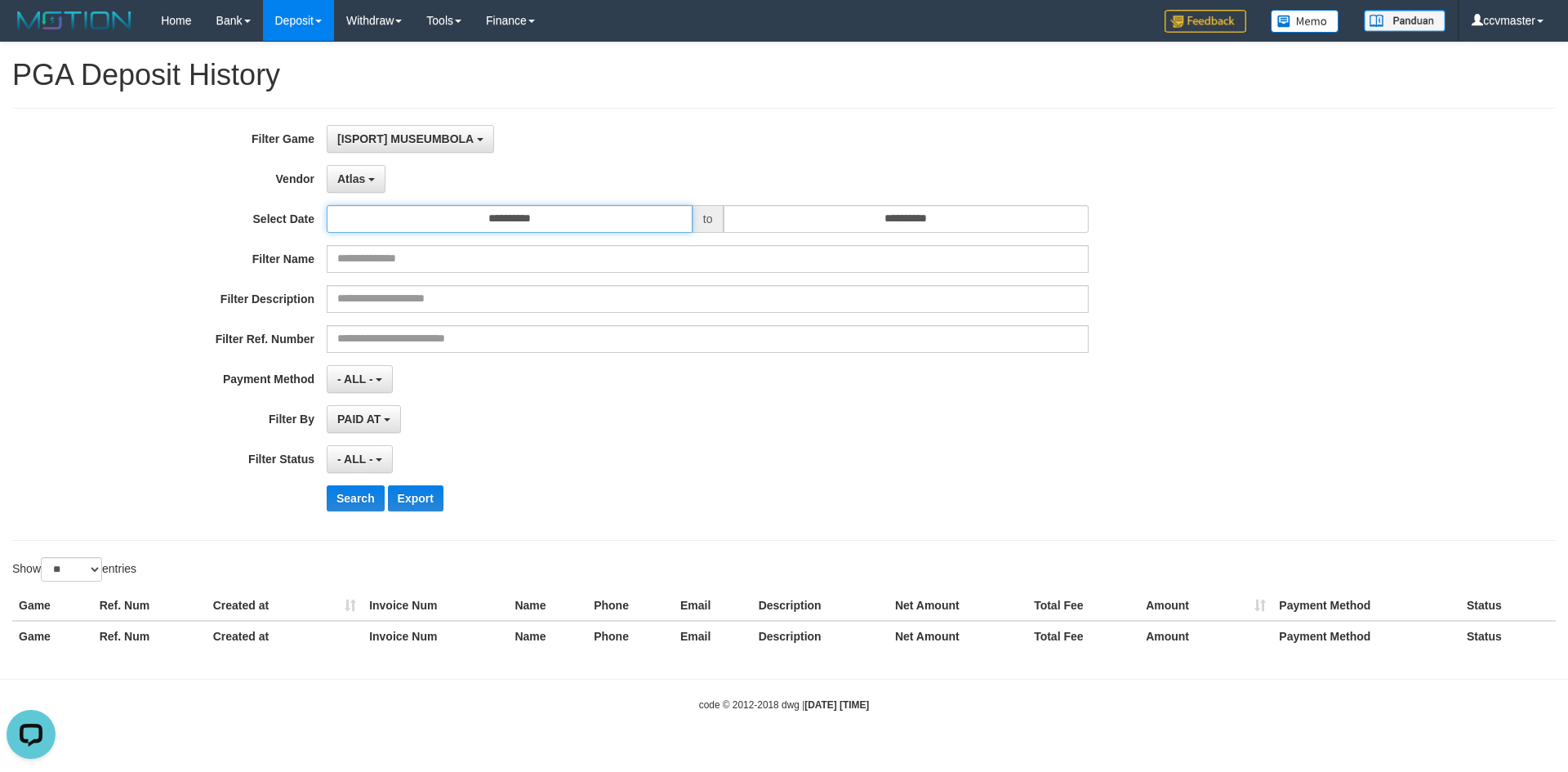 click on "**********" at bounding box center [510, 219] 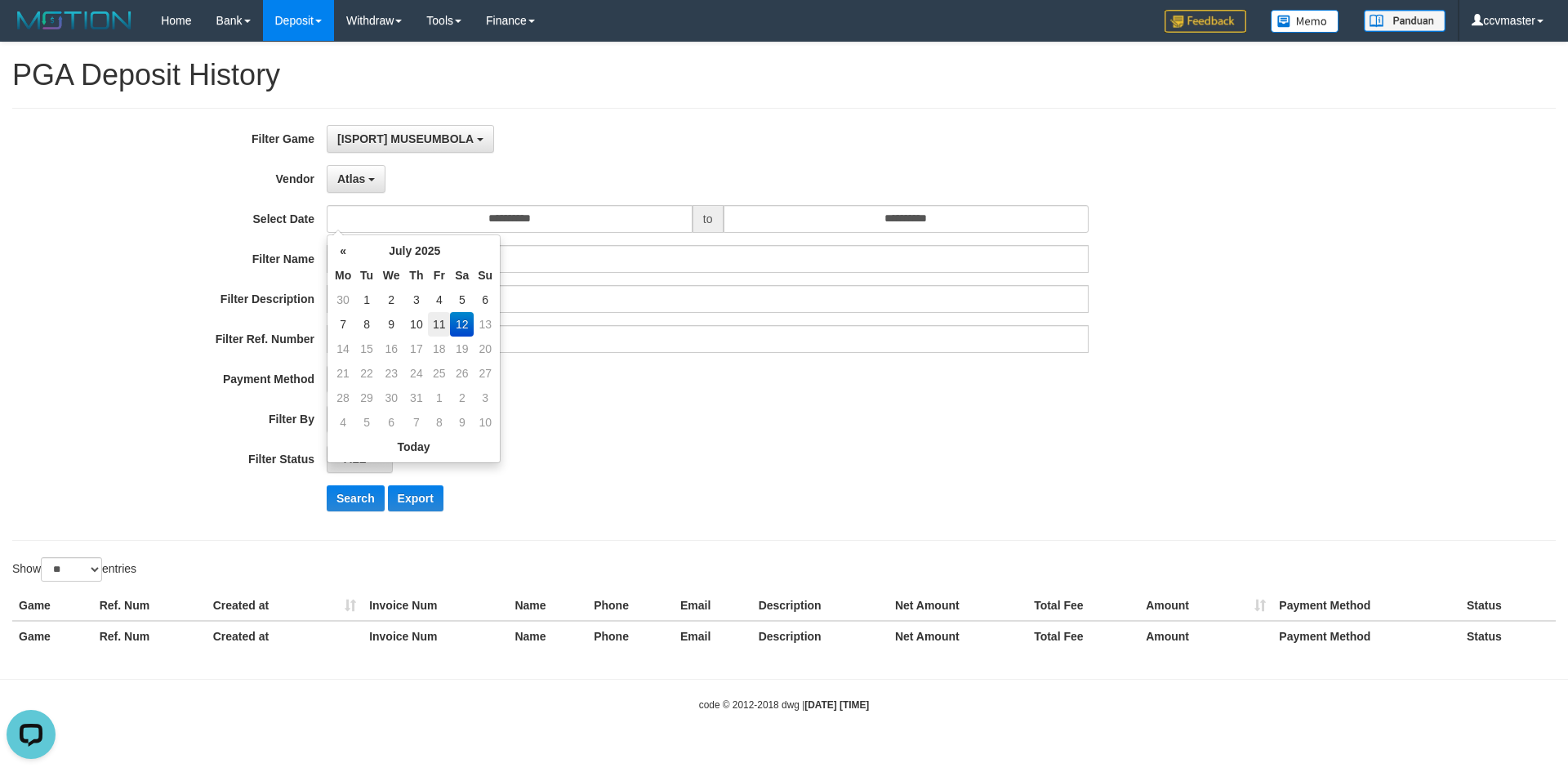 click on "11" at bounding box center (439, 324) 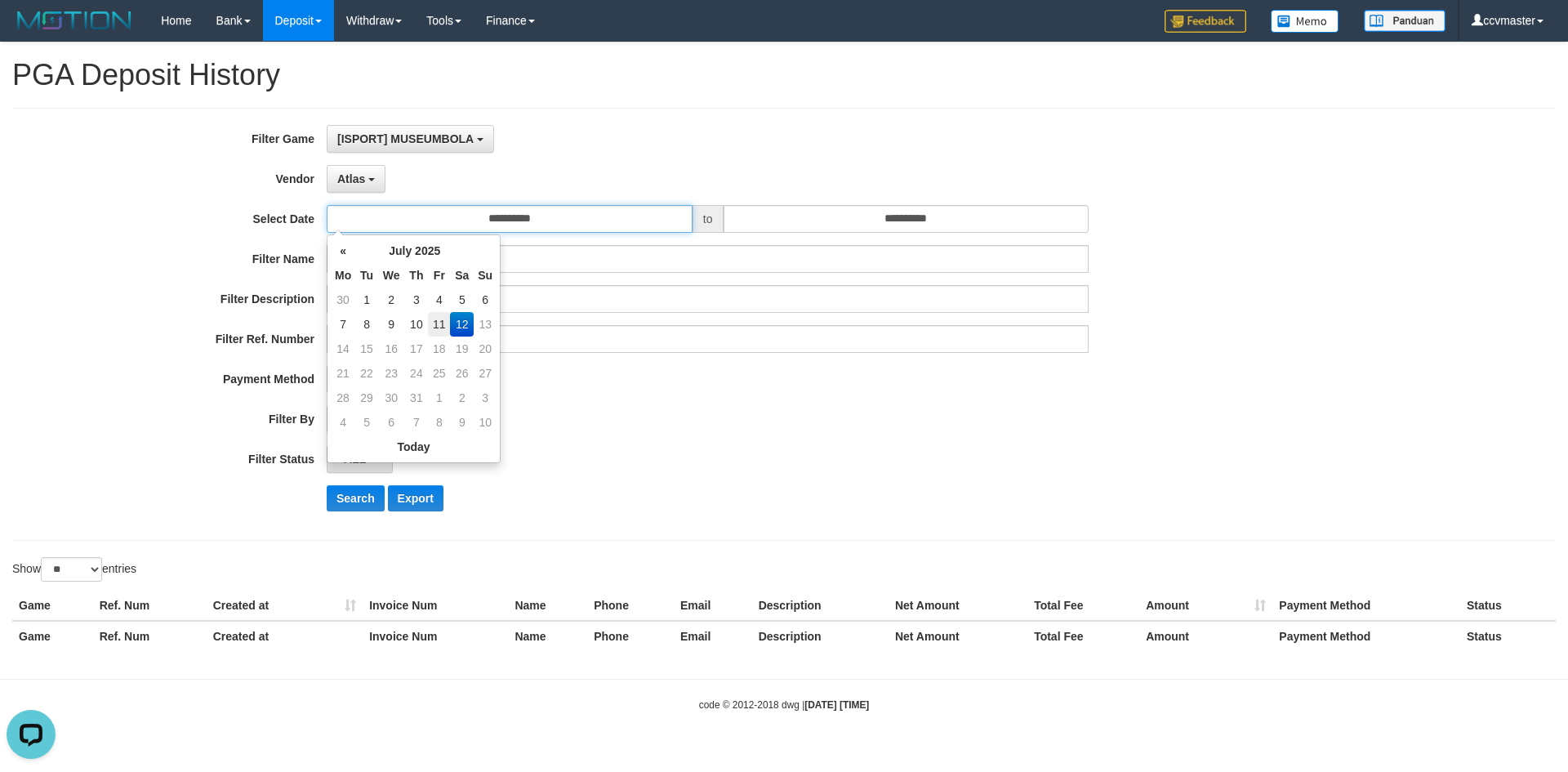 type on "**********" 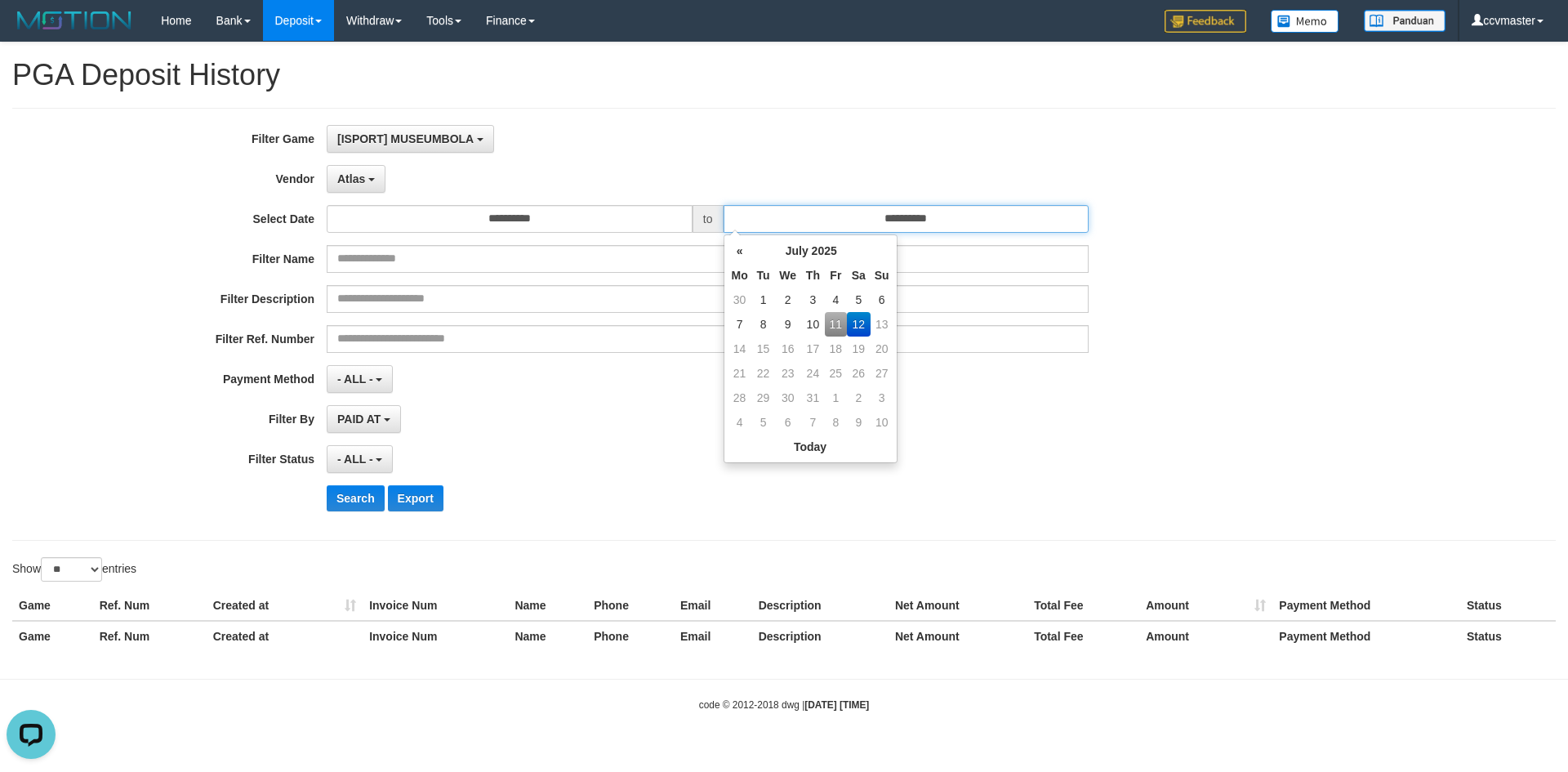 click on "**********" at bounding box center (906, 219) 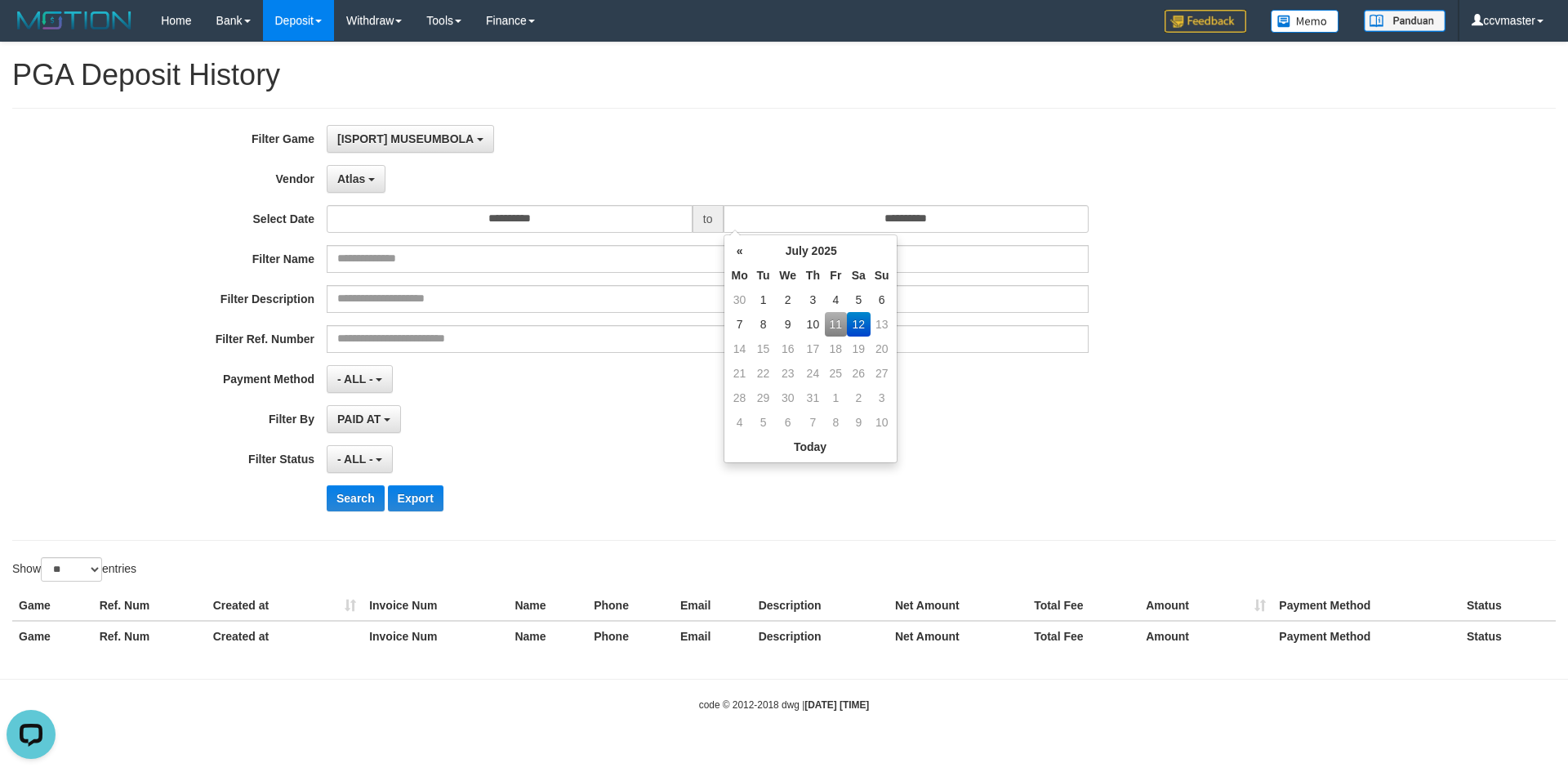 click on "11" at bounding box center (835, 324) 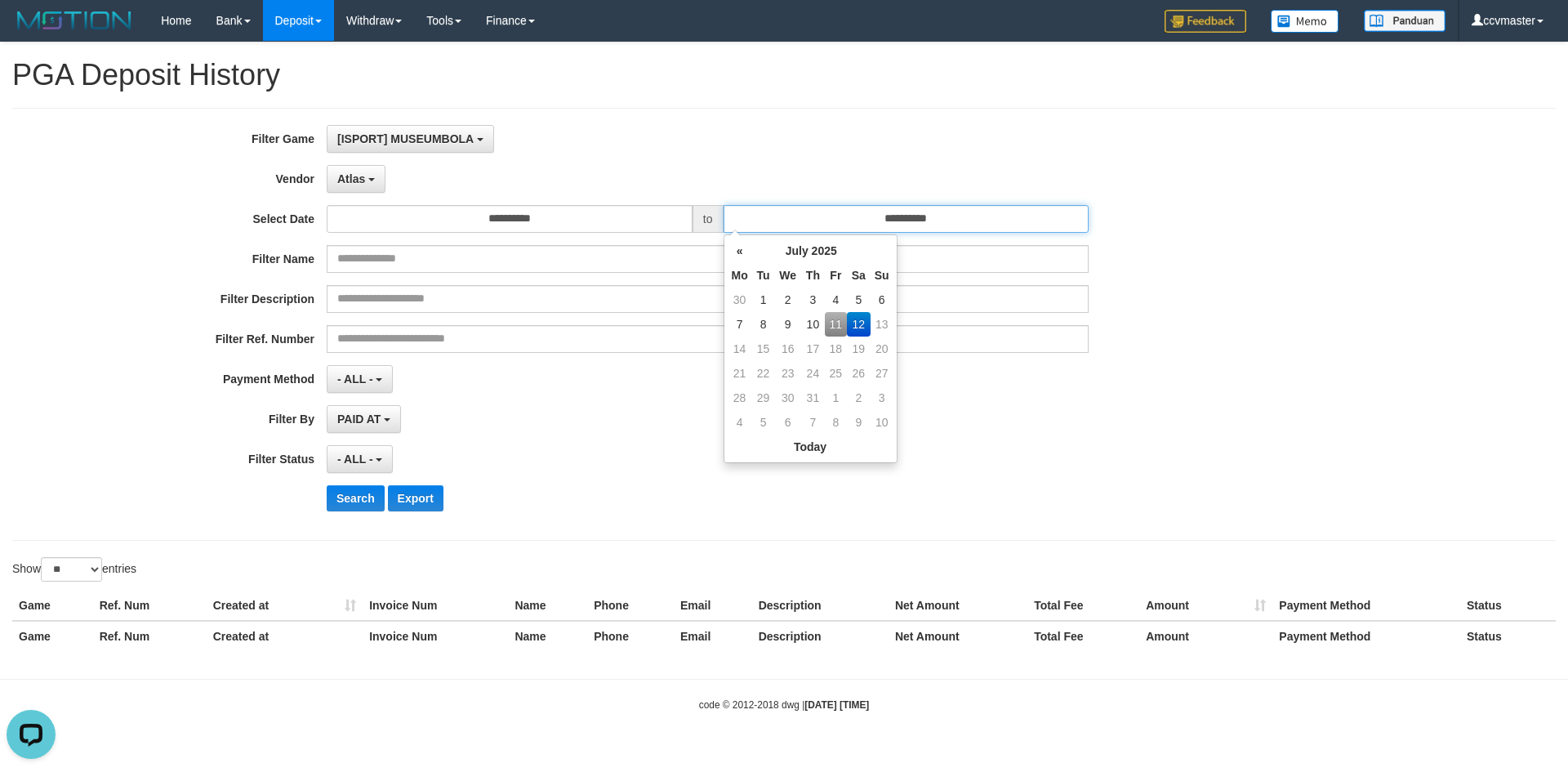 type on "**********" 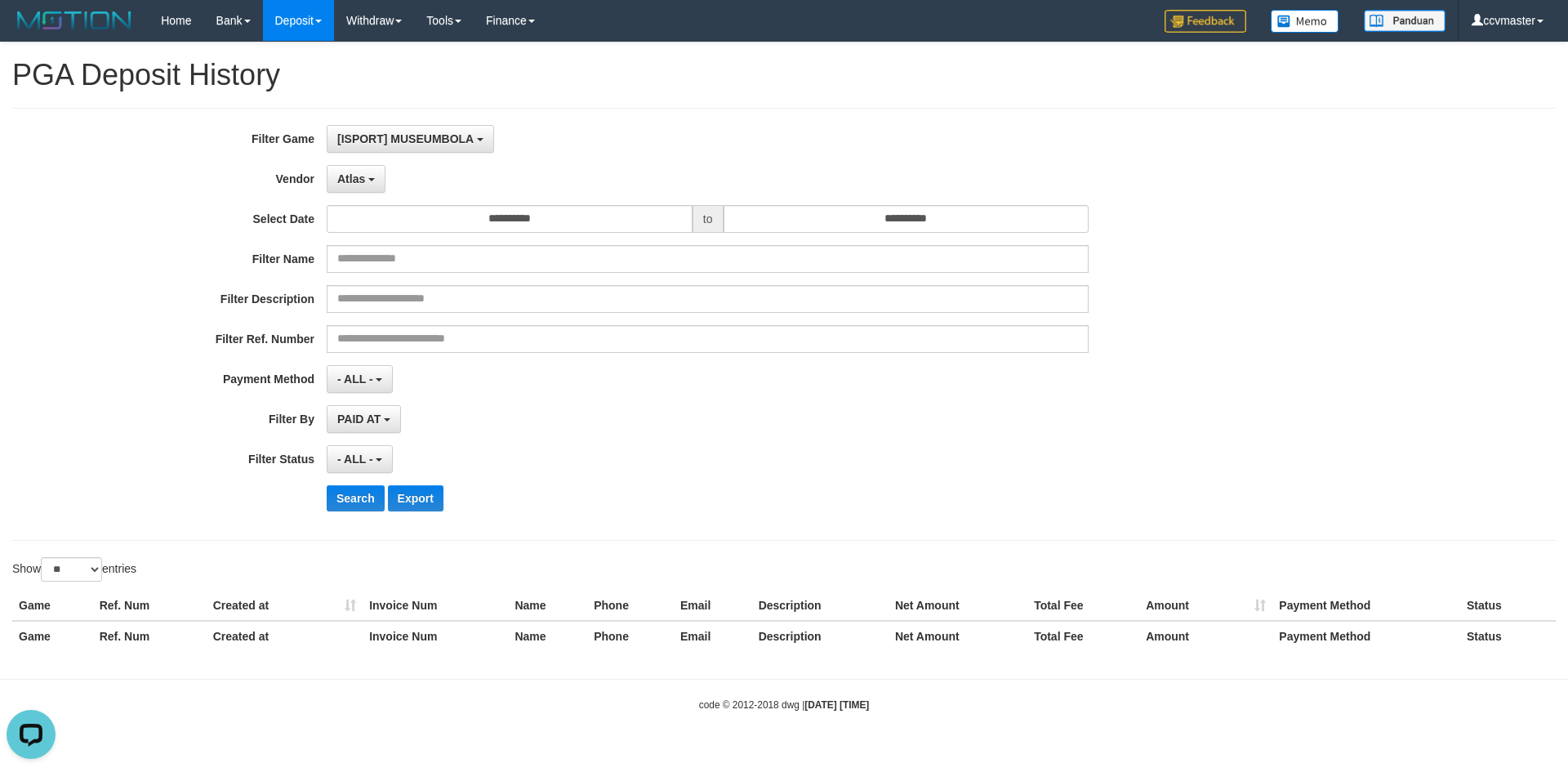 click on "PAID AT
PAID AT
CREATED AT" at bounding box center (707, 419) 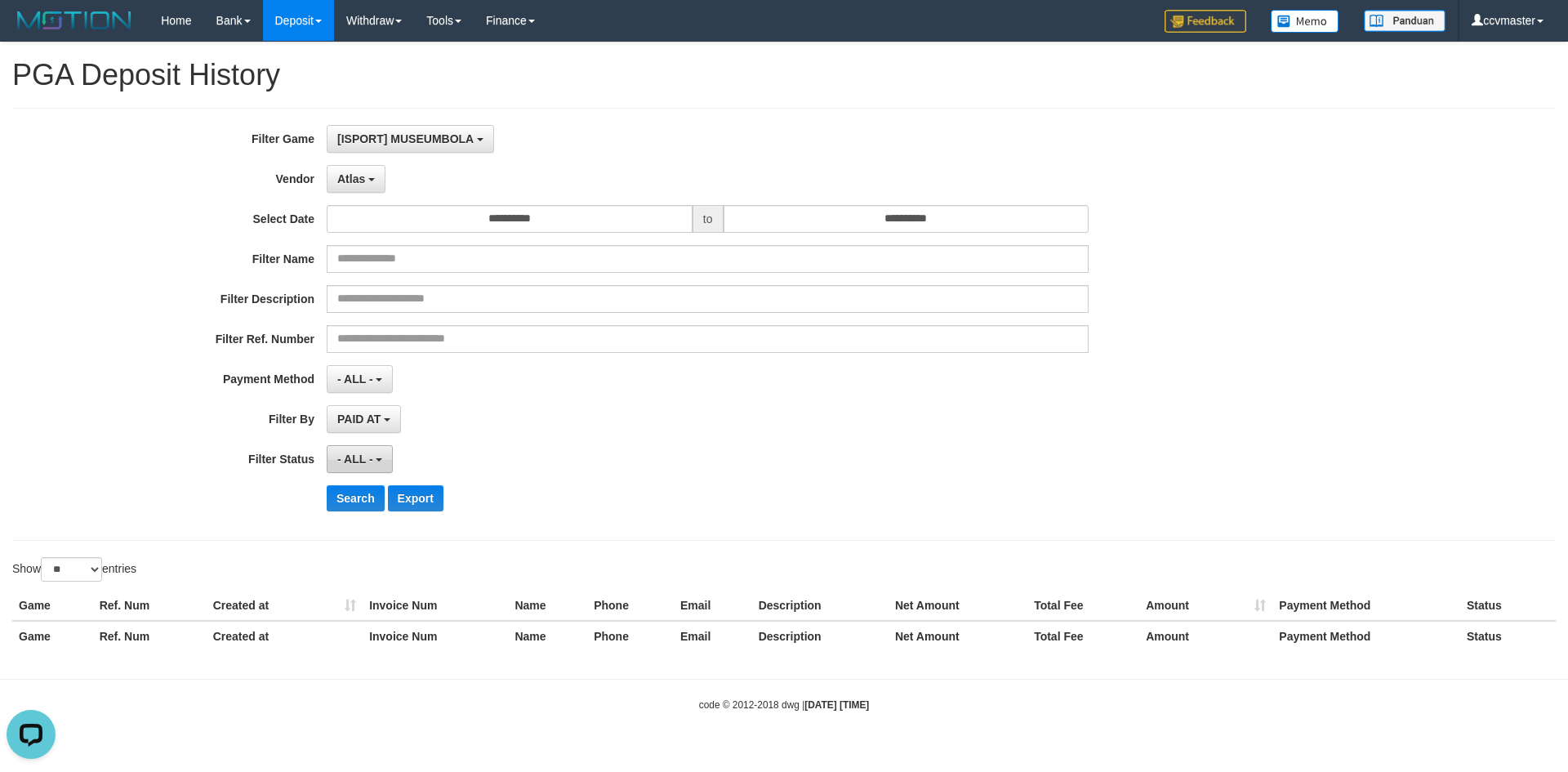 click on "- ALL -" at bounding box center (359, 459) 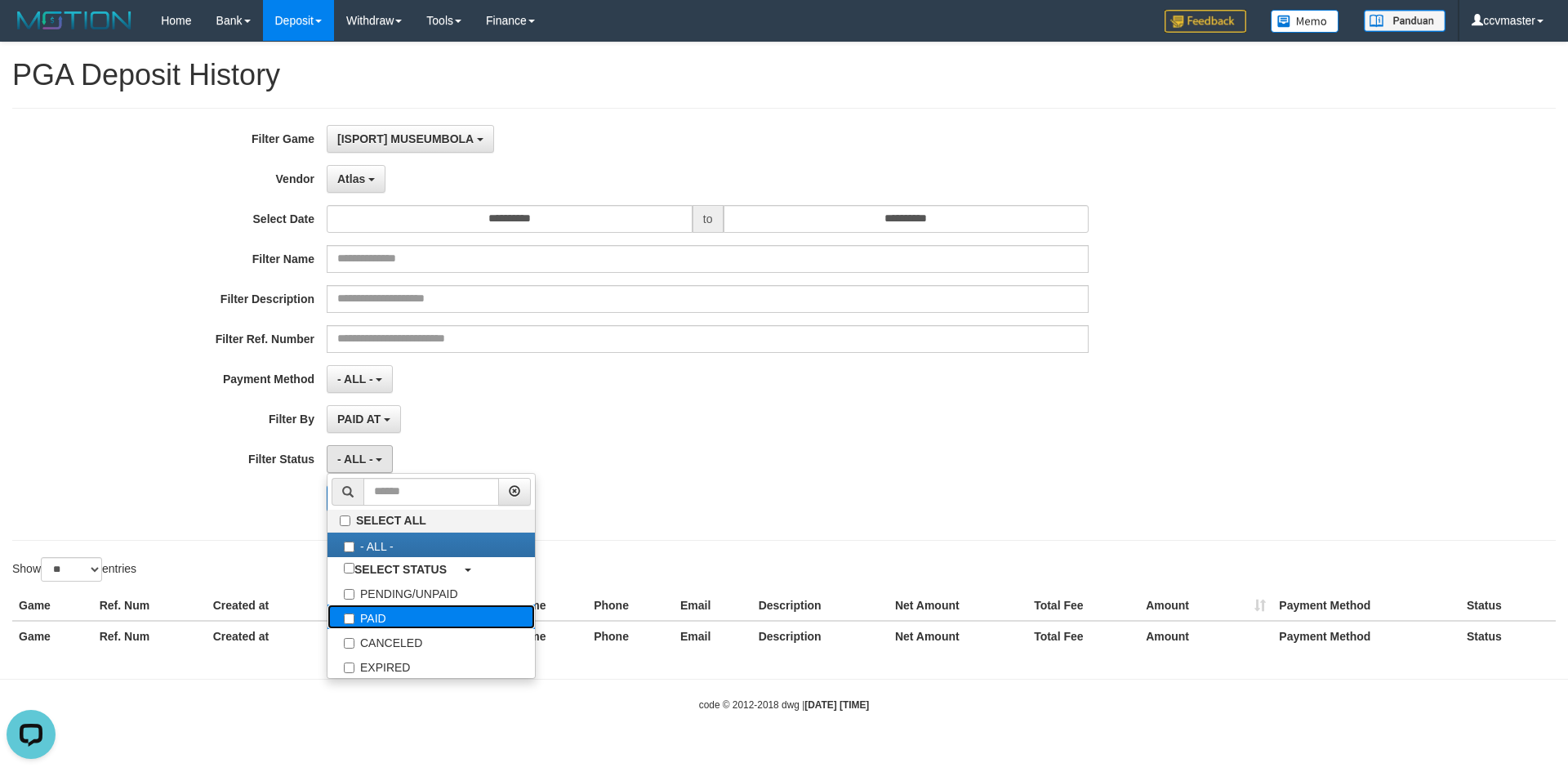 click on "PAID" at bounding box center (431, 617) 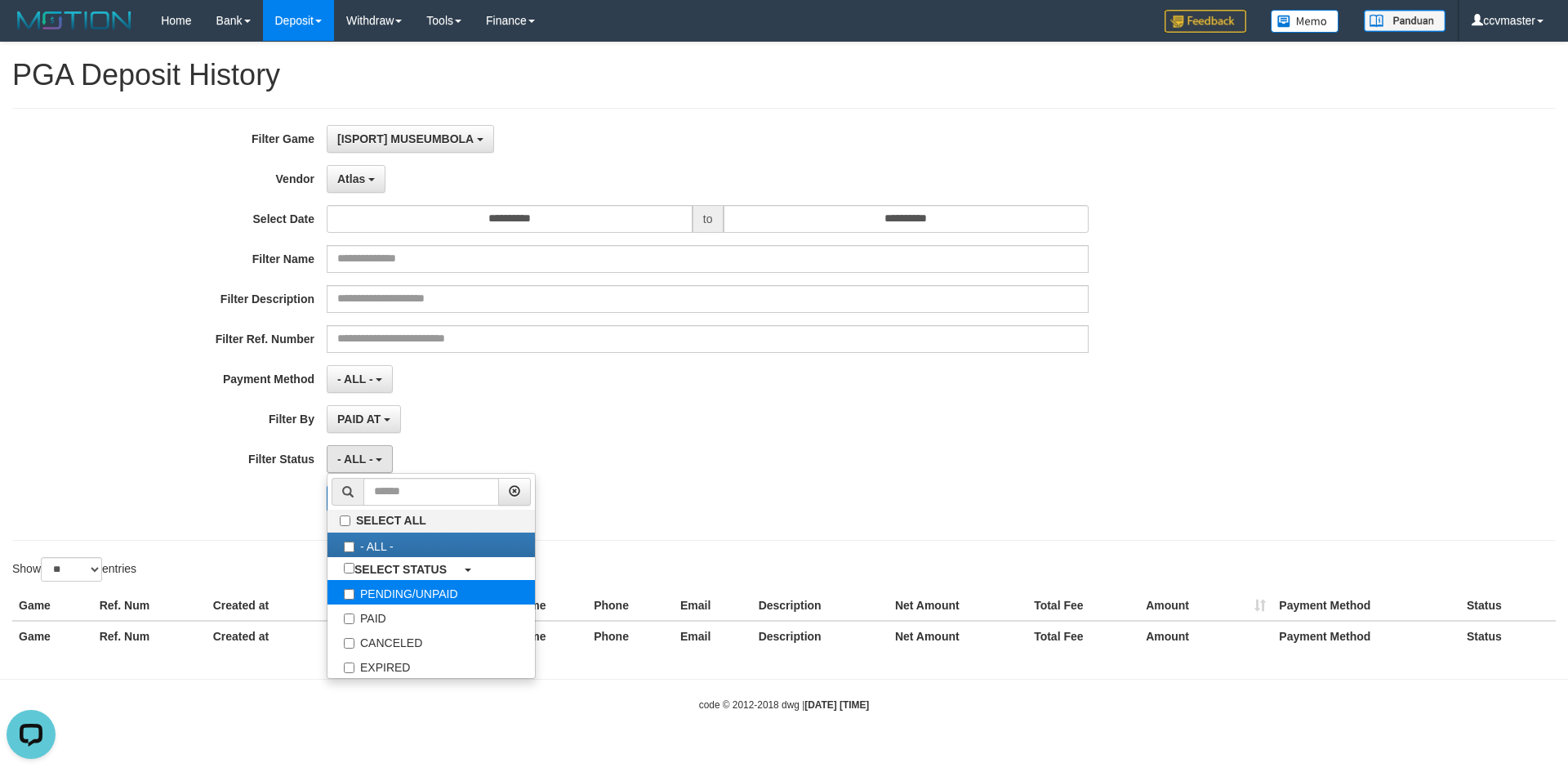 select on "*" 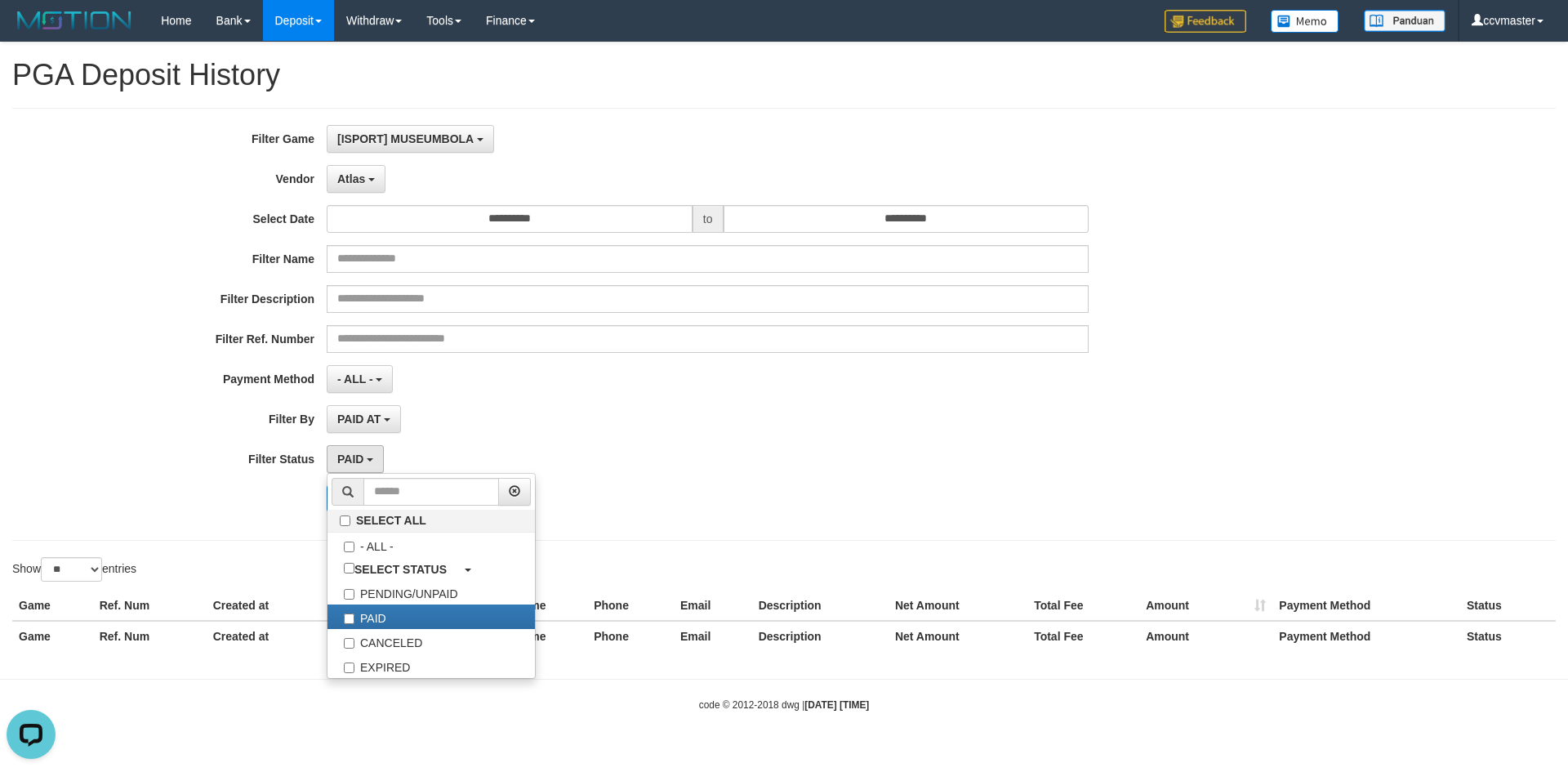 click on "PAID AT
PAID AT
CREATED AT" at bounding box center (707, 419) 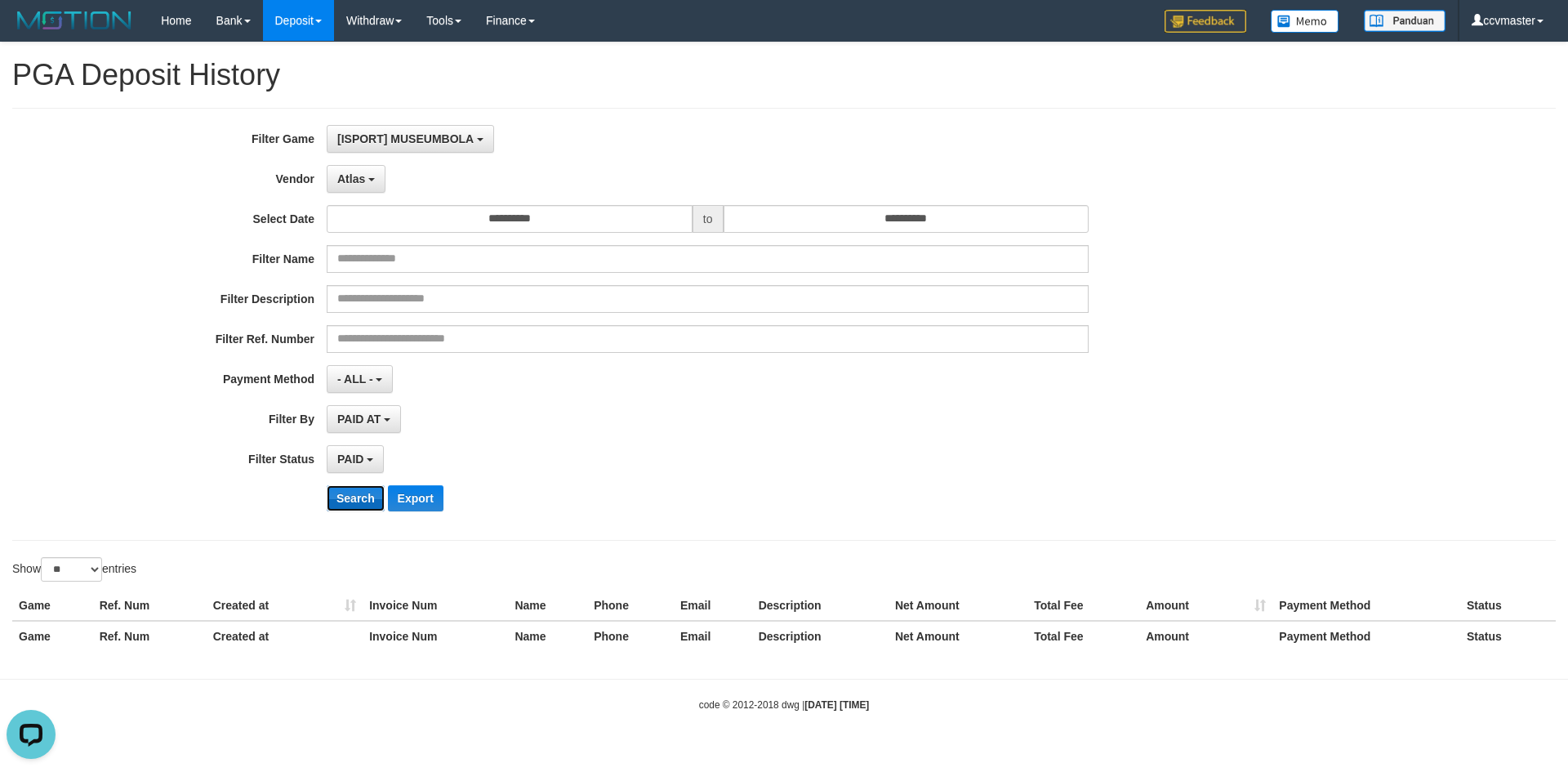 click on "Search" at bounding box center [355, 498] 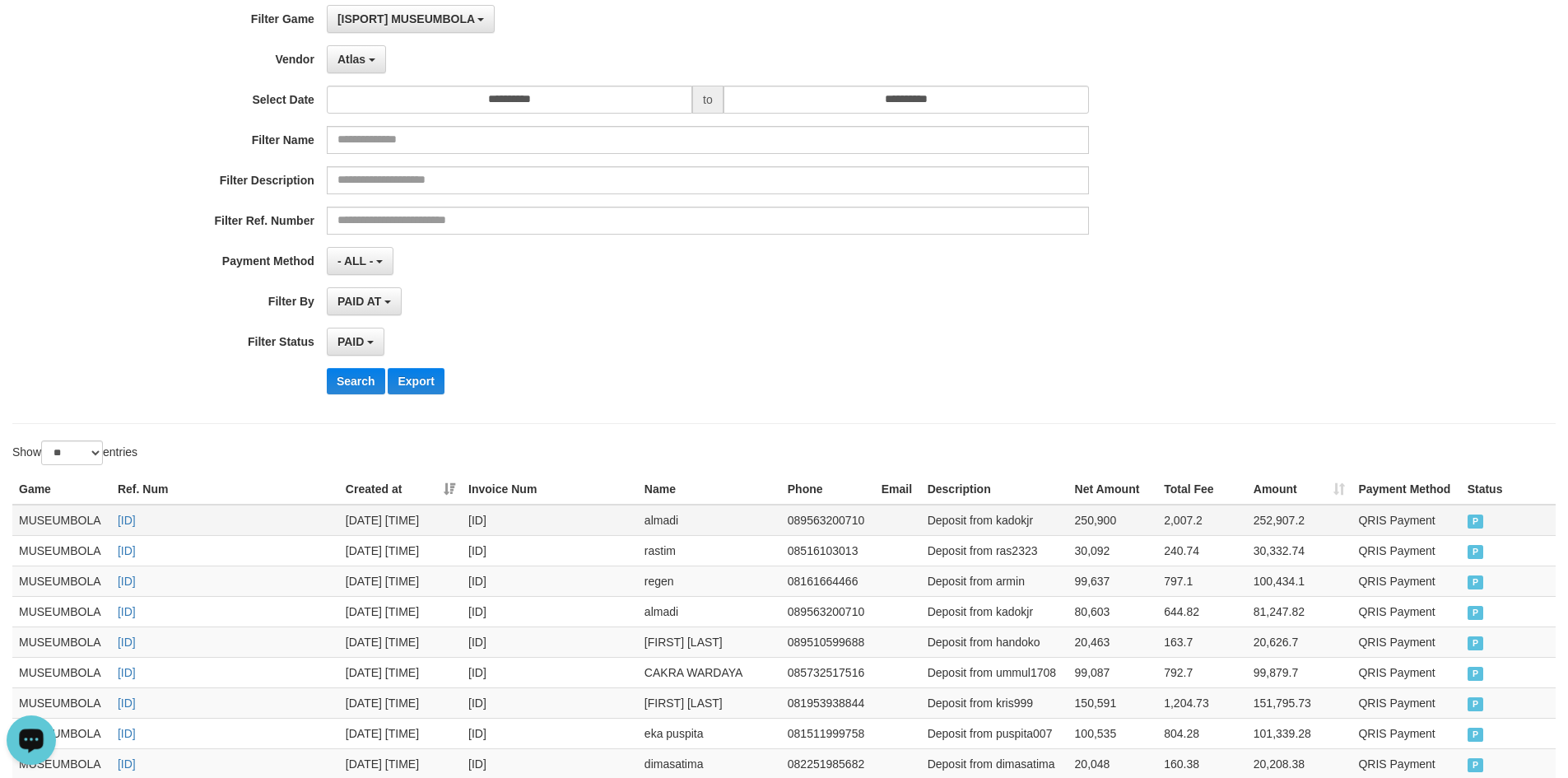 scroll, scrollTop: 0, scrollLeft: 0, axis: both 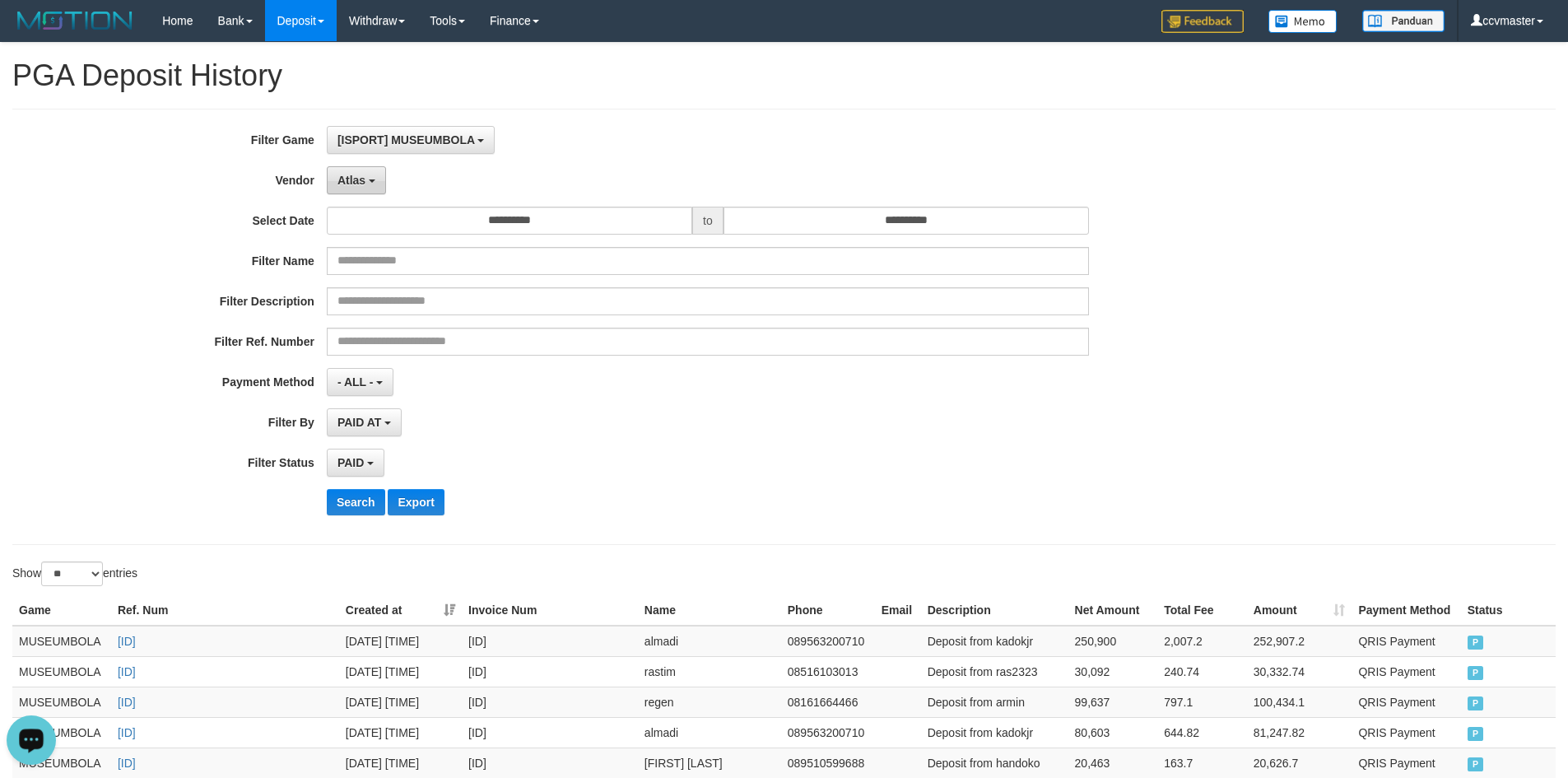 drag, startPoint x: 349, startPoint y: 198, endPoint x: 338, endPoint y: 193, distance: 12.083046 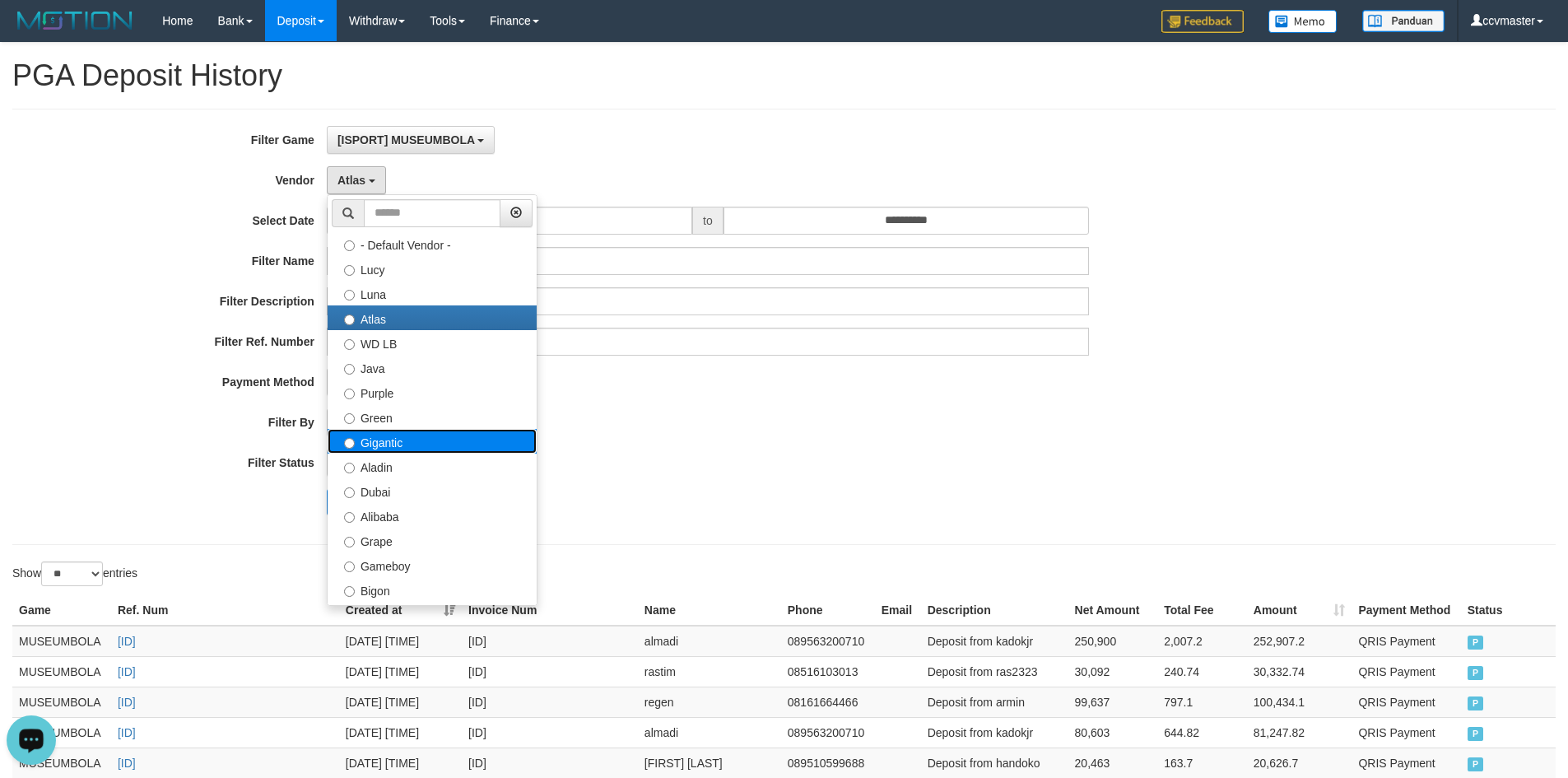 click on "Gigantic" at bounding box center (432, 441) 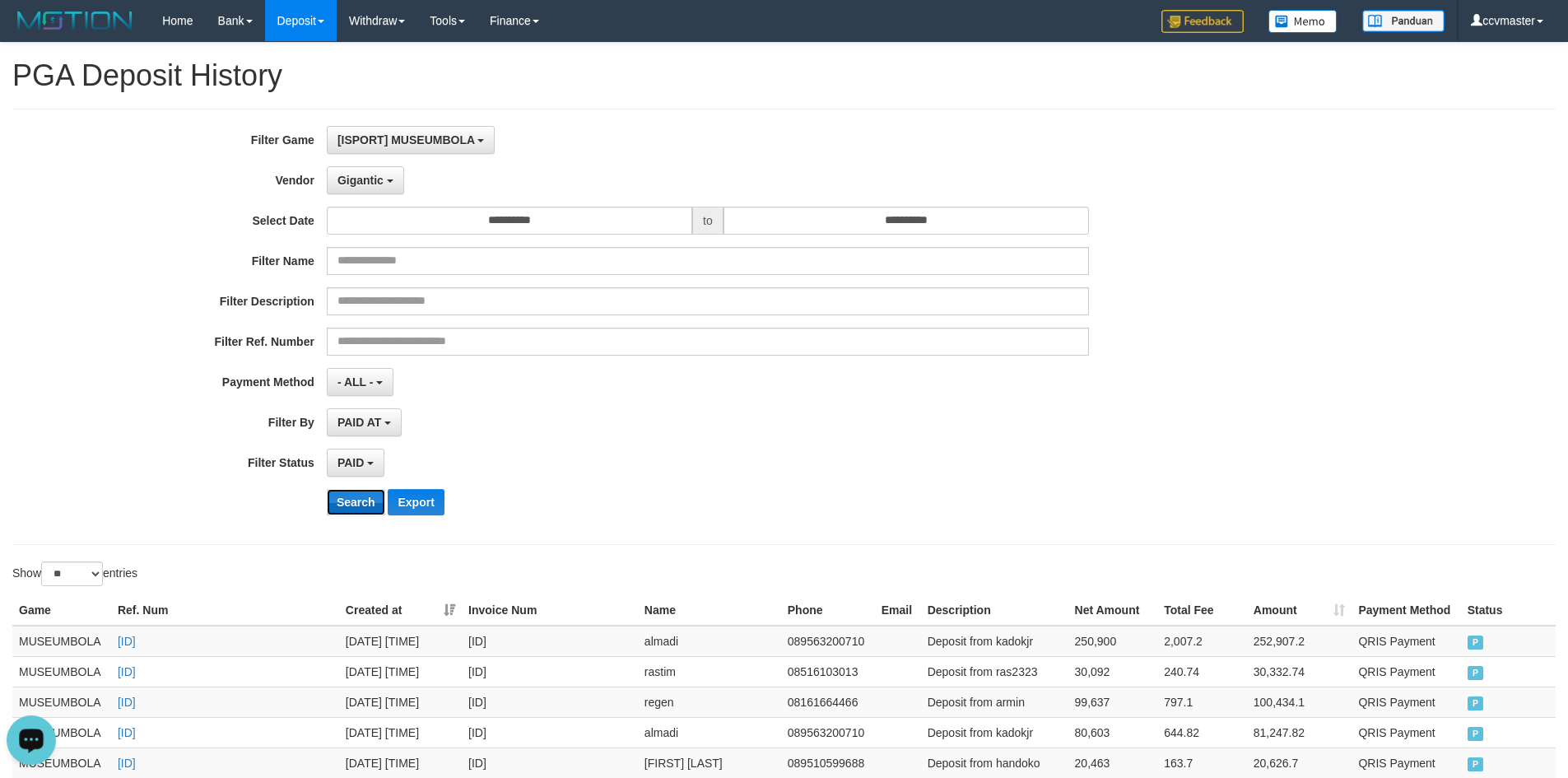click on "Search" at bounding box center [356, 502] 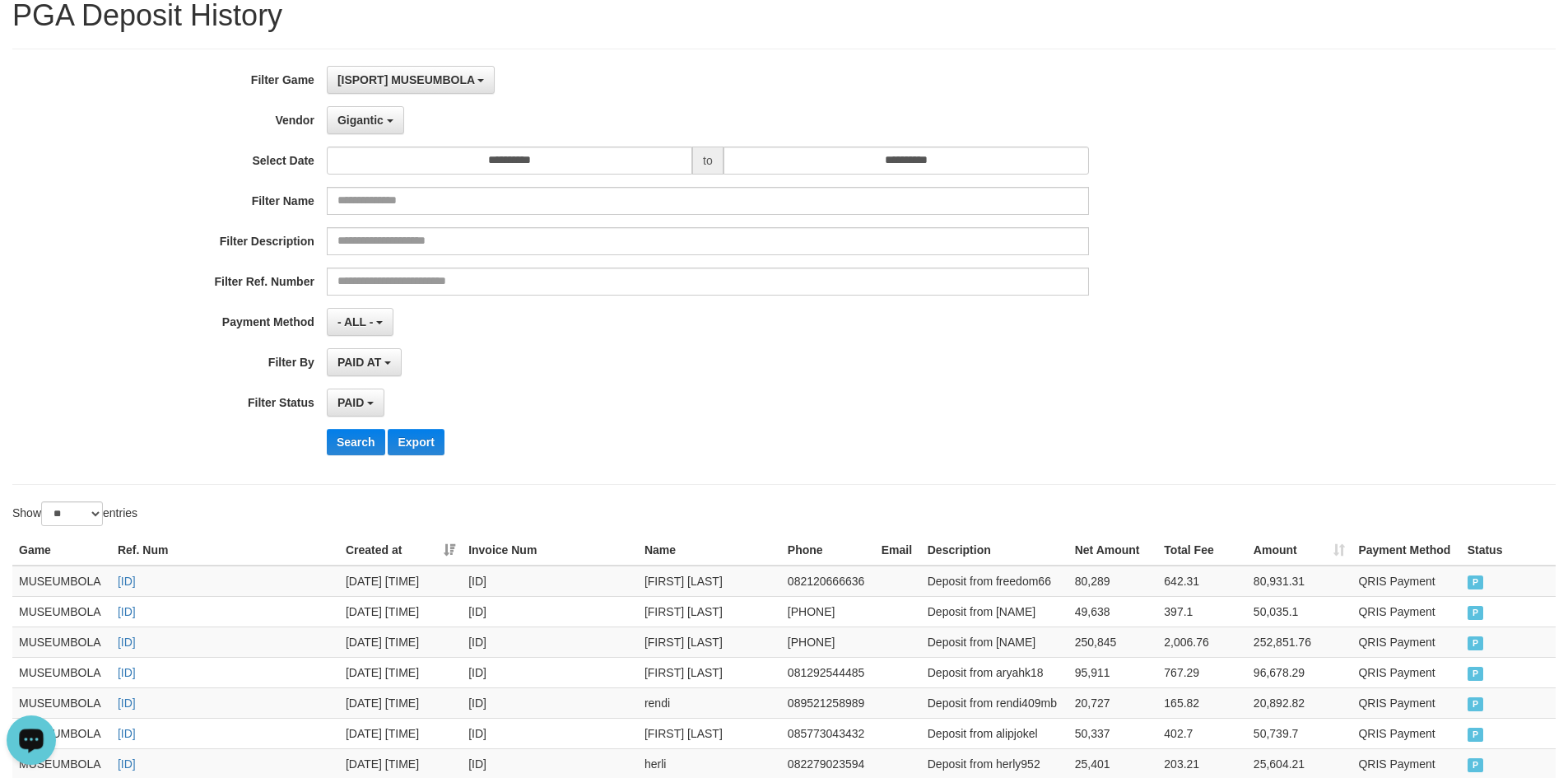 scroll, scrollTop: 0, scrollLeft: 0, axis: both 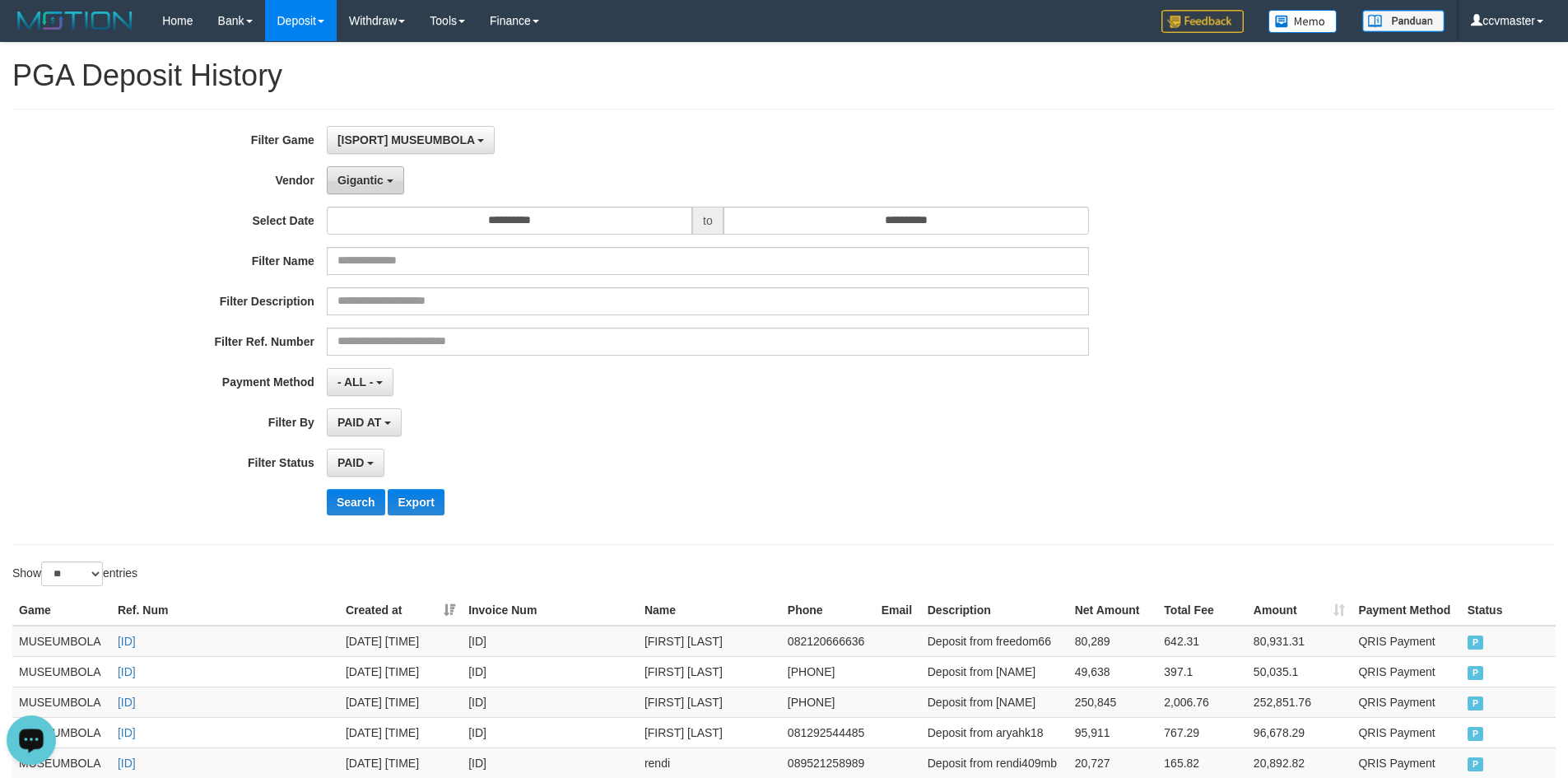 click on "Gigantic" at bounding box center (361, 180) 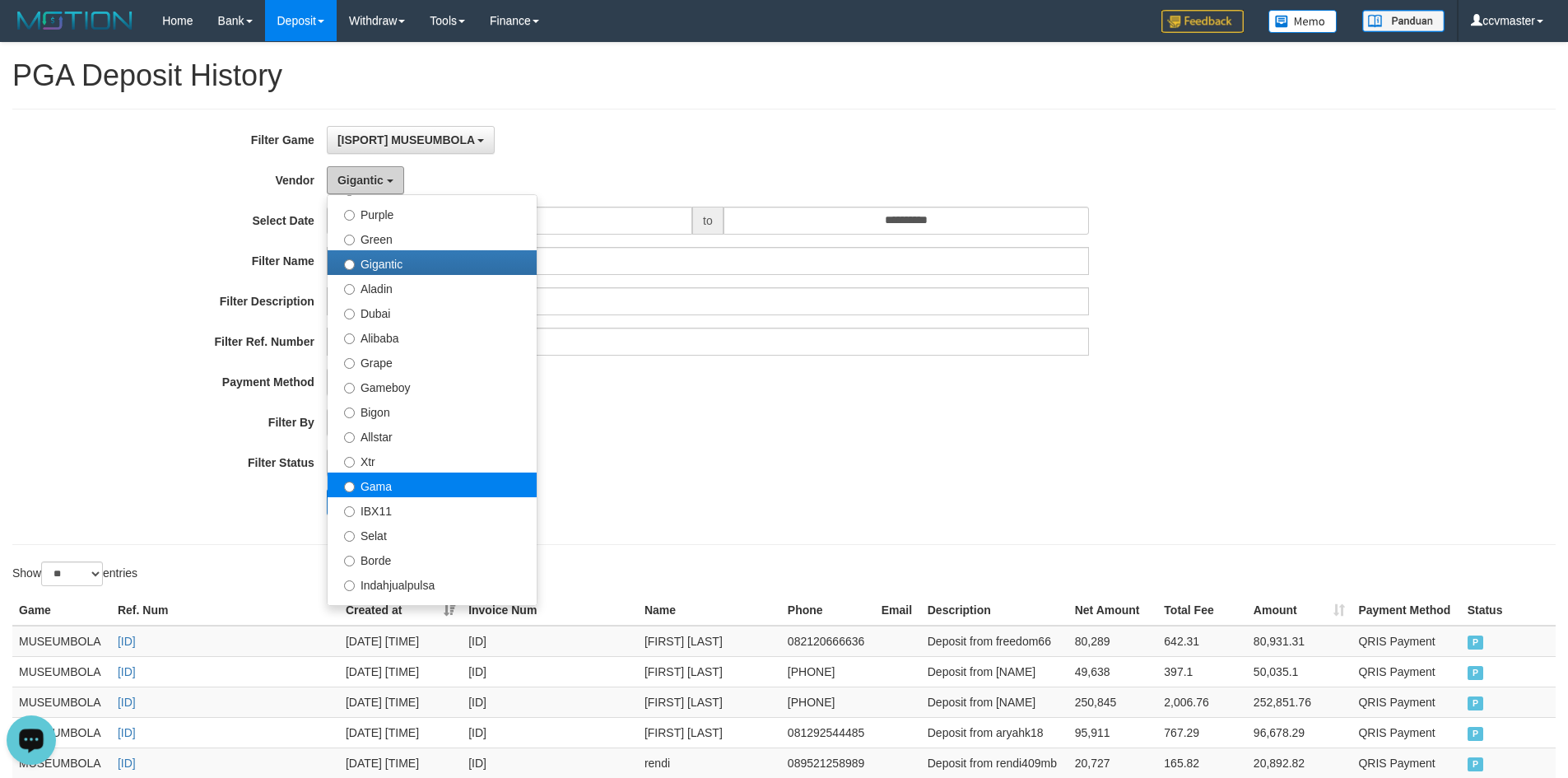 scroll, scrollTop: 329, scrollLeft: 0, axis: vertical 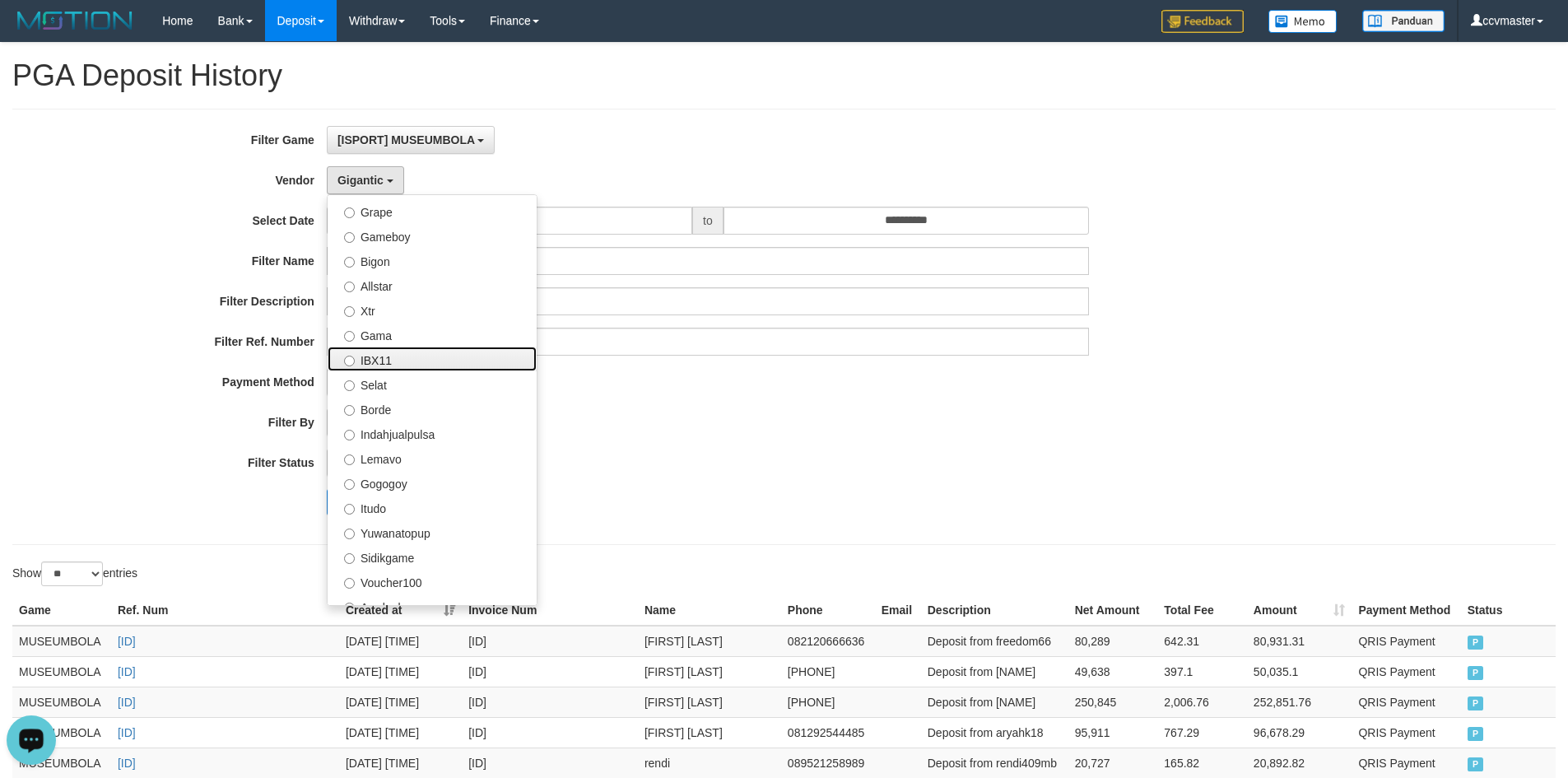 click on "IBX11" at bounding box center (432, 359) 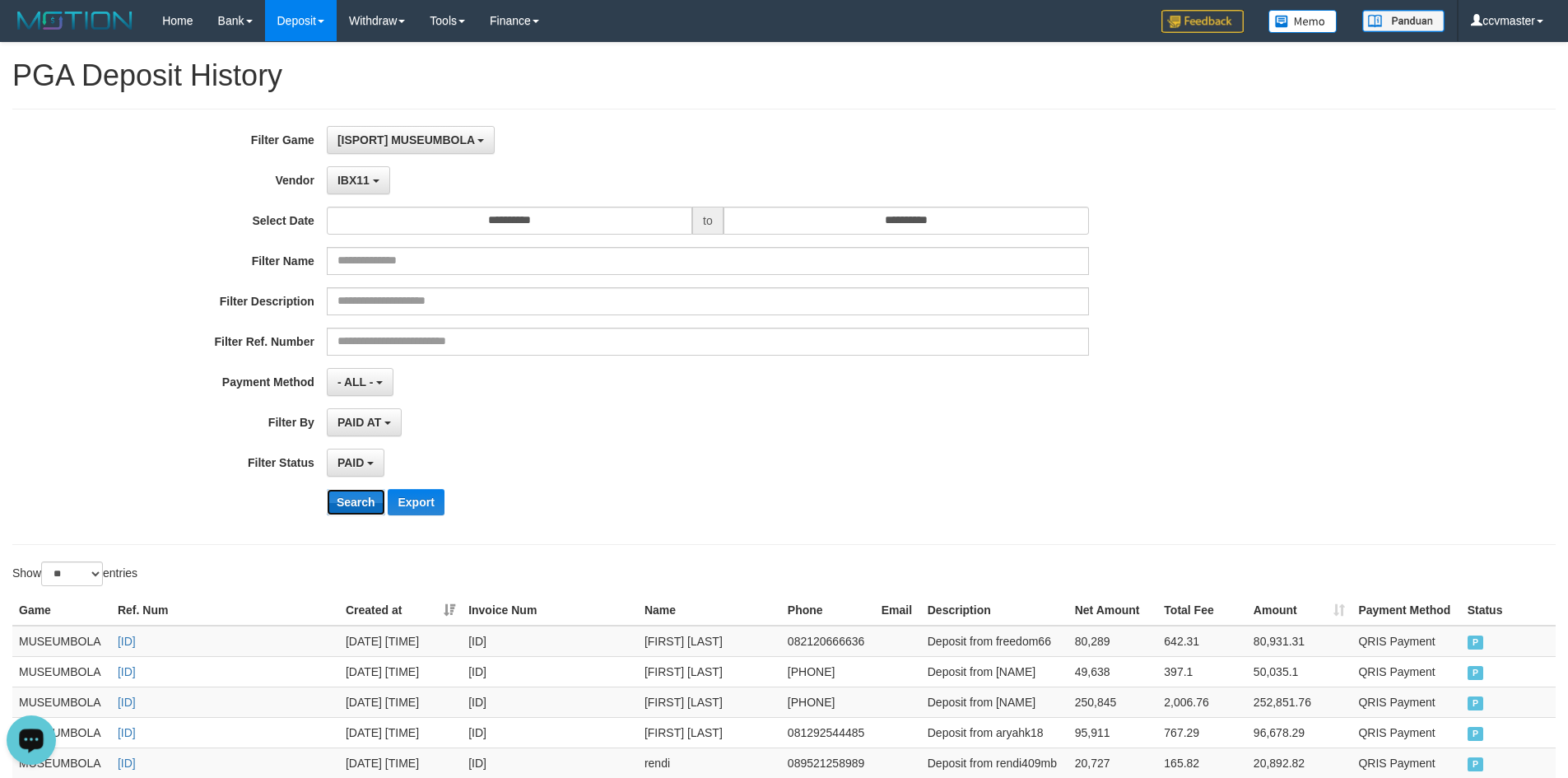 click on "Search" at bounding box center [356, 502] 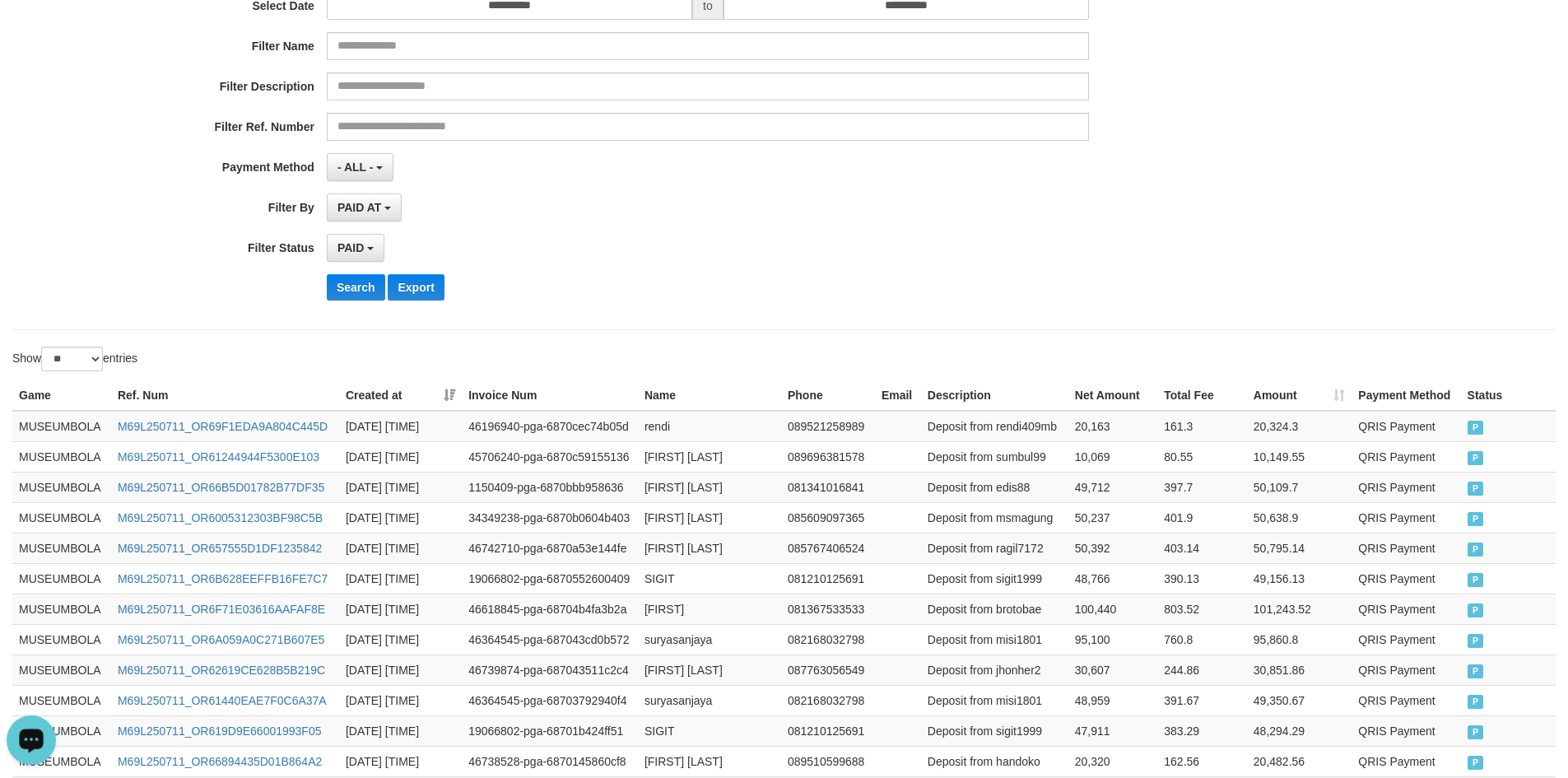 scroll, scrollTop: 0, scrollLeft: 0, axis: both 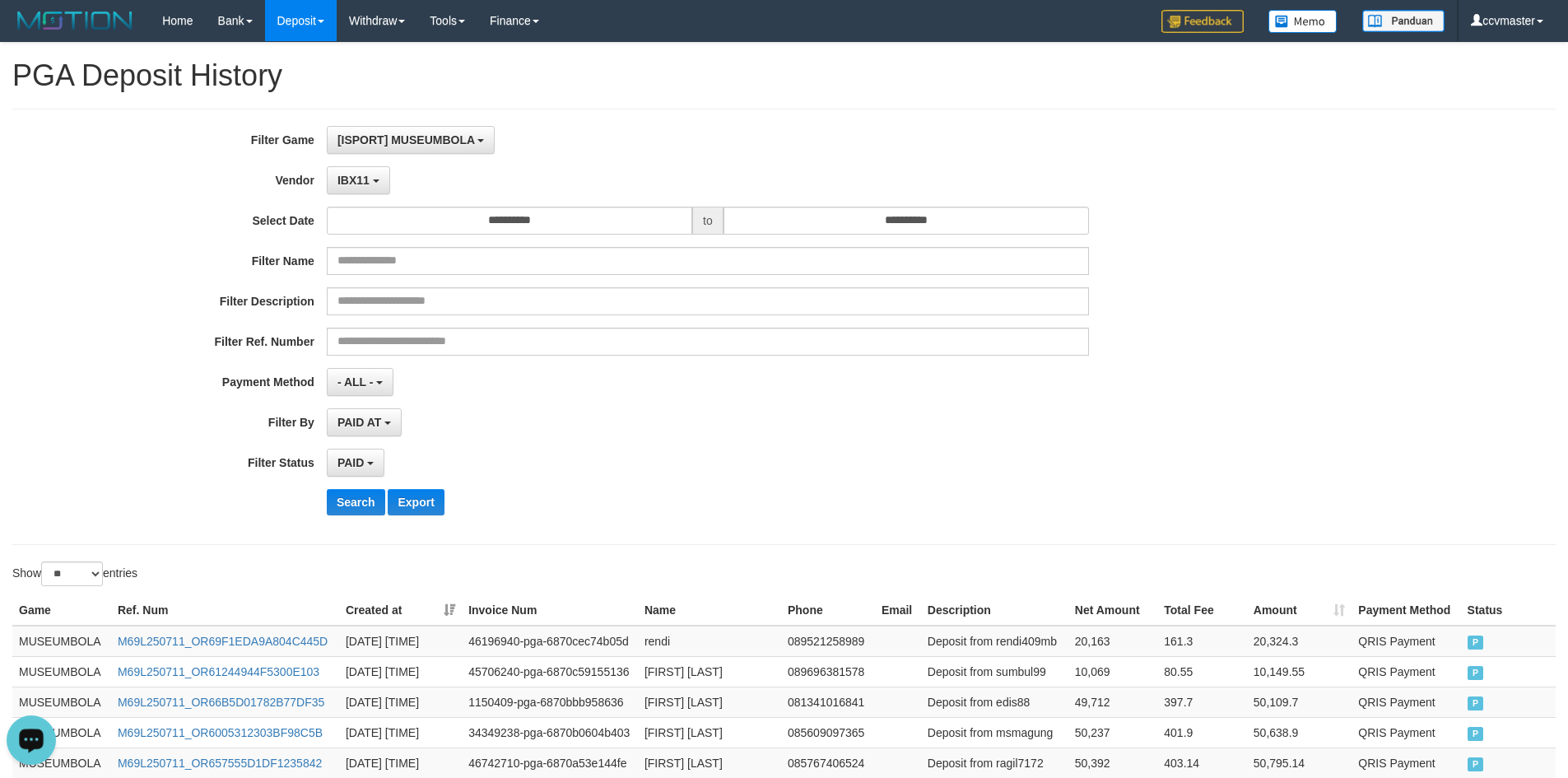click on "**********" at bounding box center [654, 327] 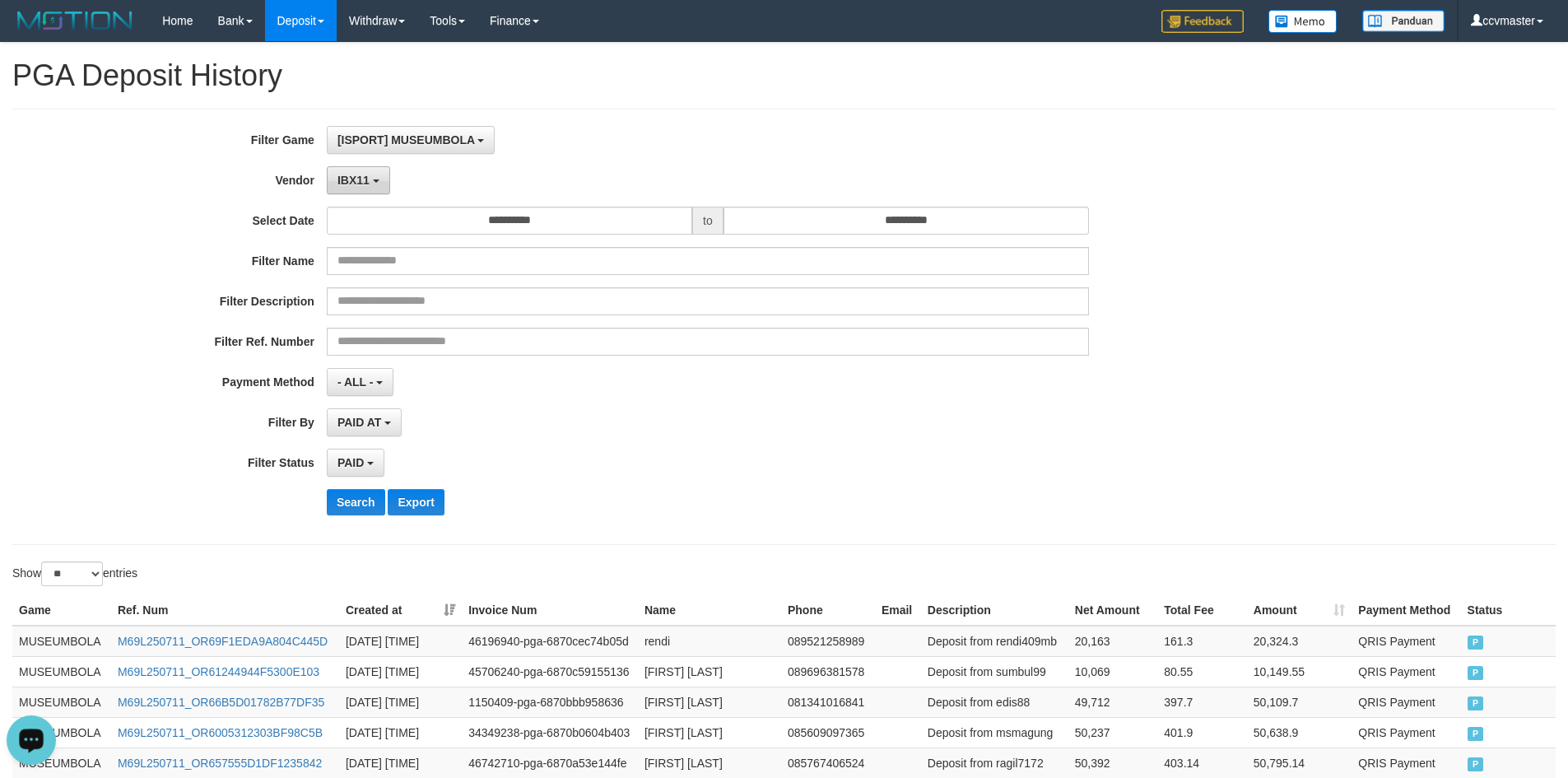 click on "IBX11" at bounding box center [358, 180] 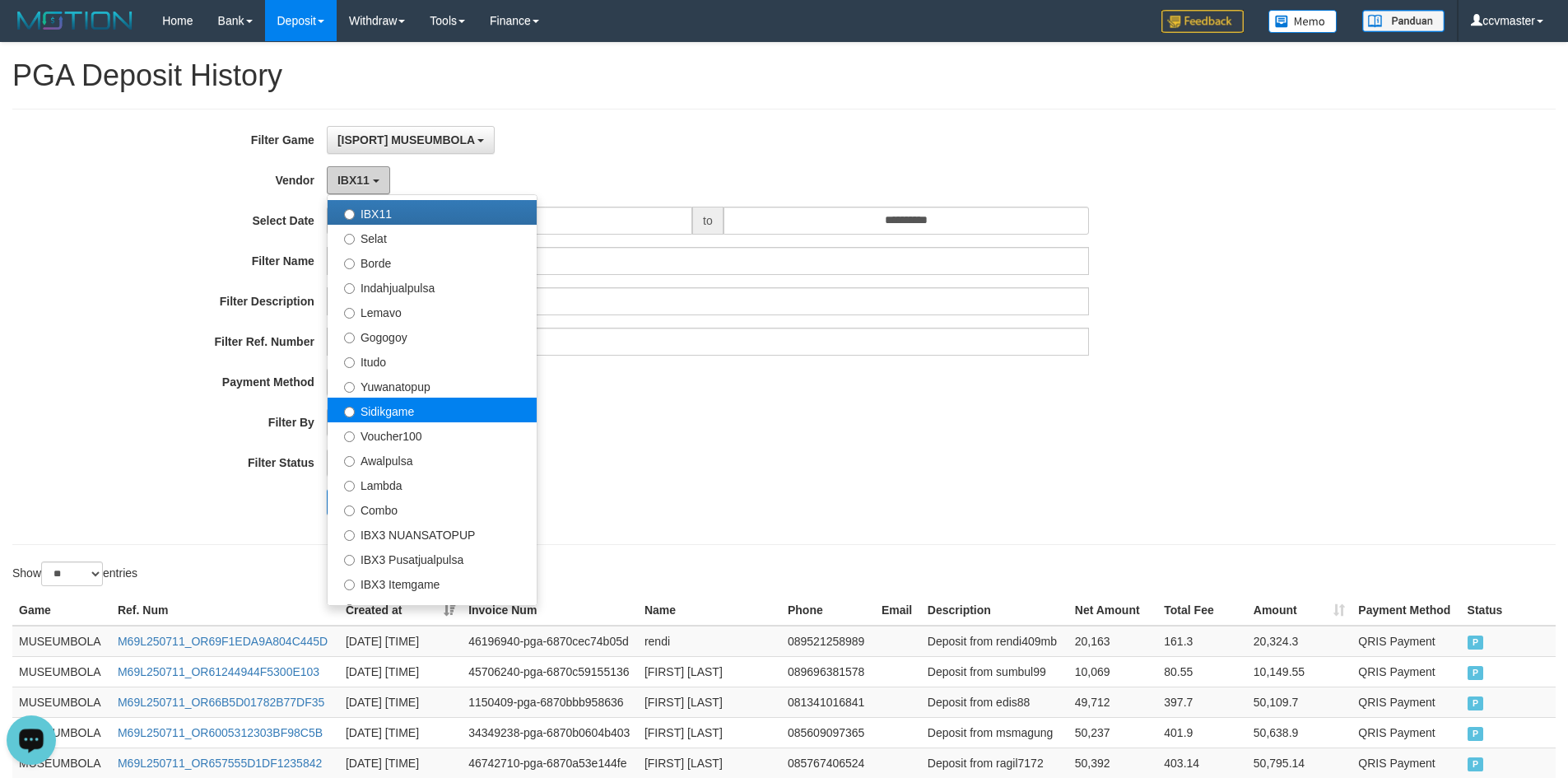 scroll, scrollTop: 565, scrollLeft: 0, axis: vertical 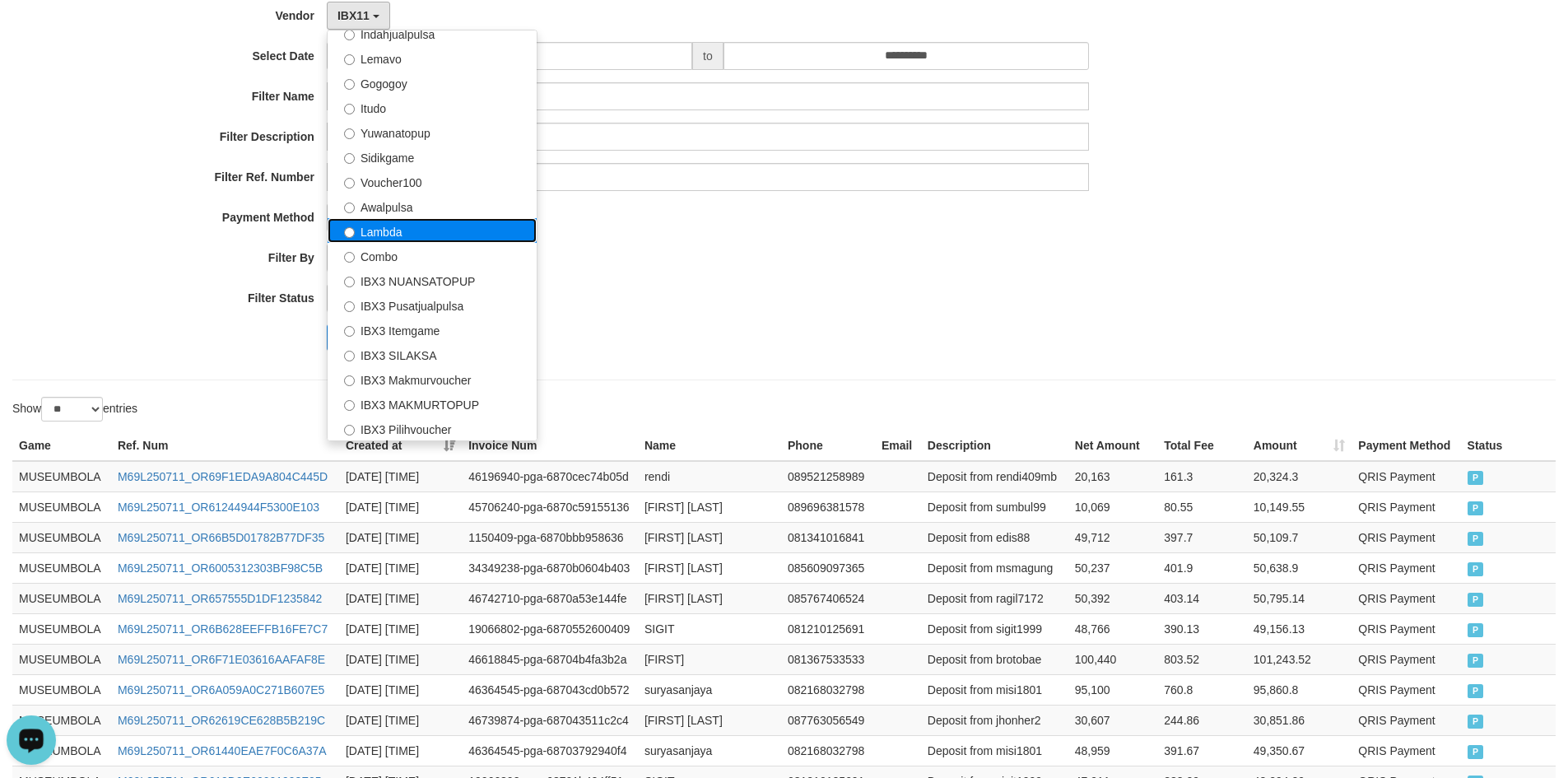 click on "Lambda" at bounding box center (432, 231) 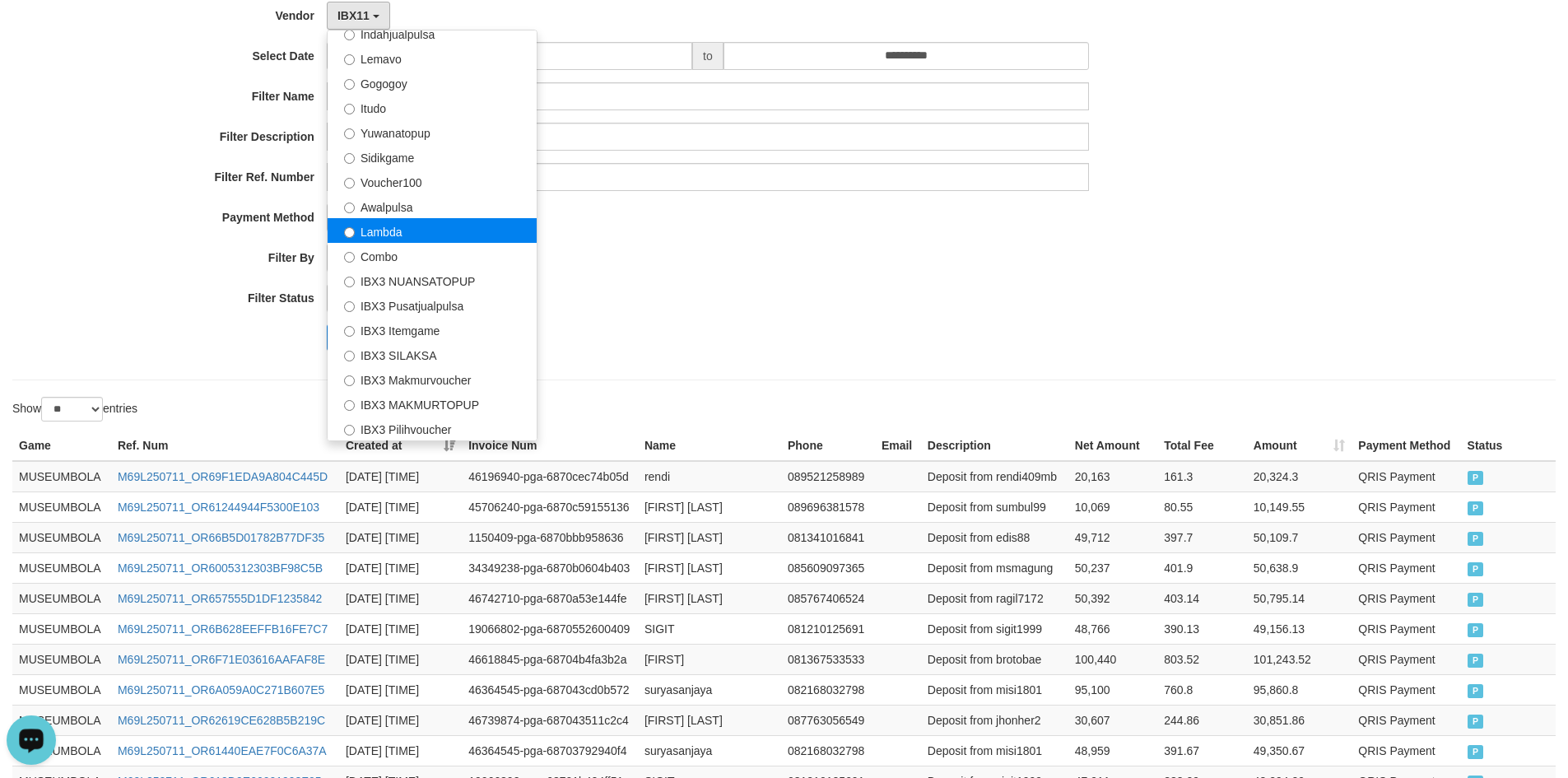 select on "**********" 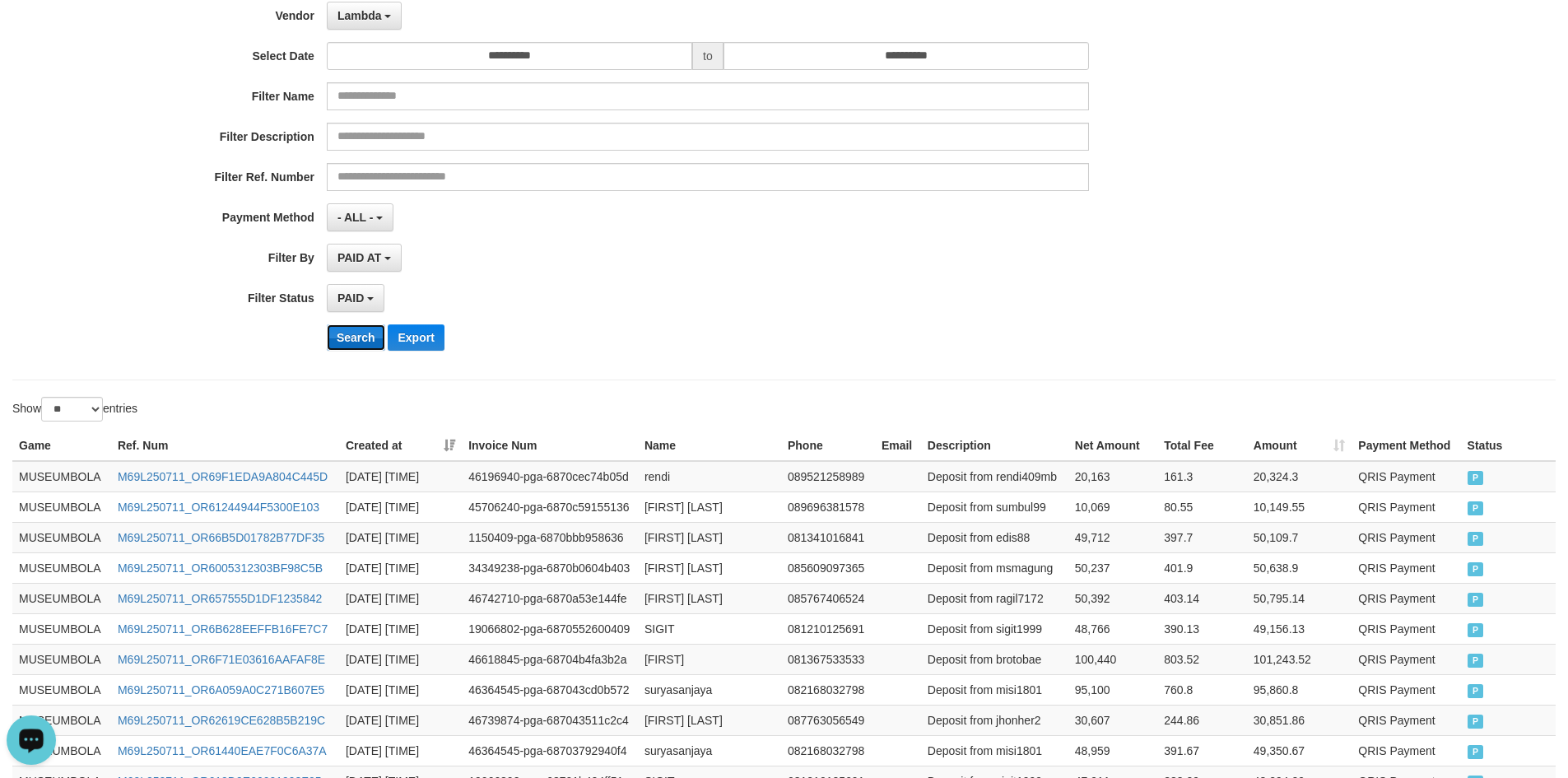 click on "Search" at bounding box center (356, 338) 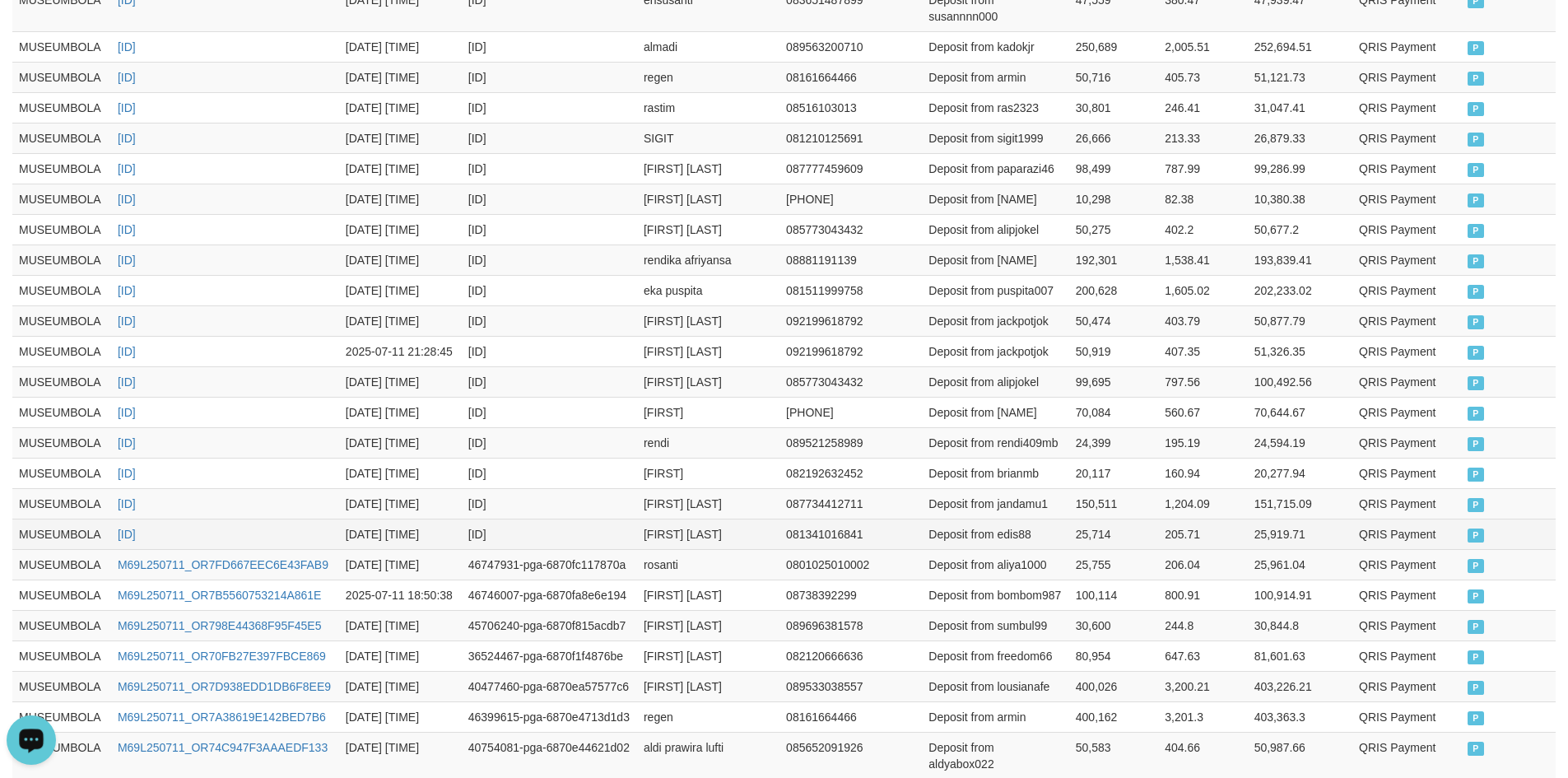 scroll, scrollTop: 804, scrollLeft: 0, axis: vertical 